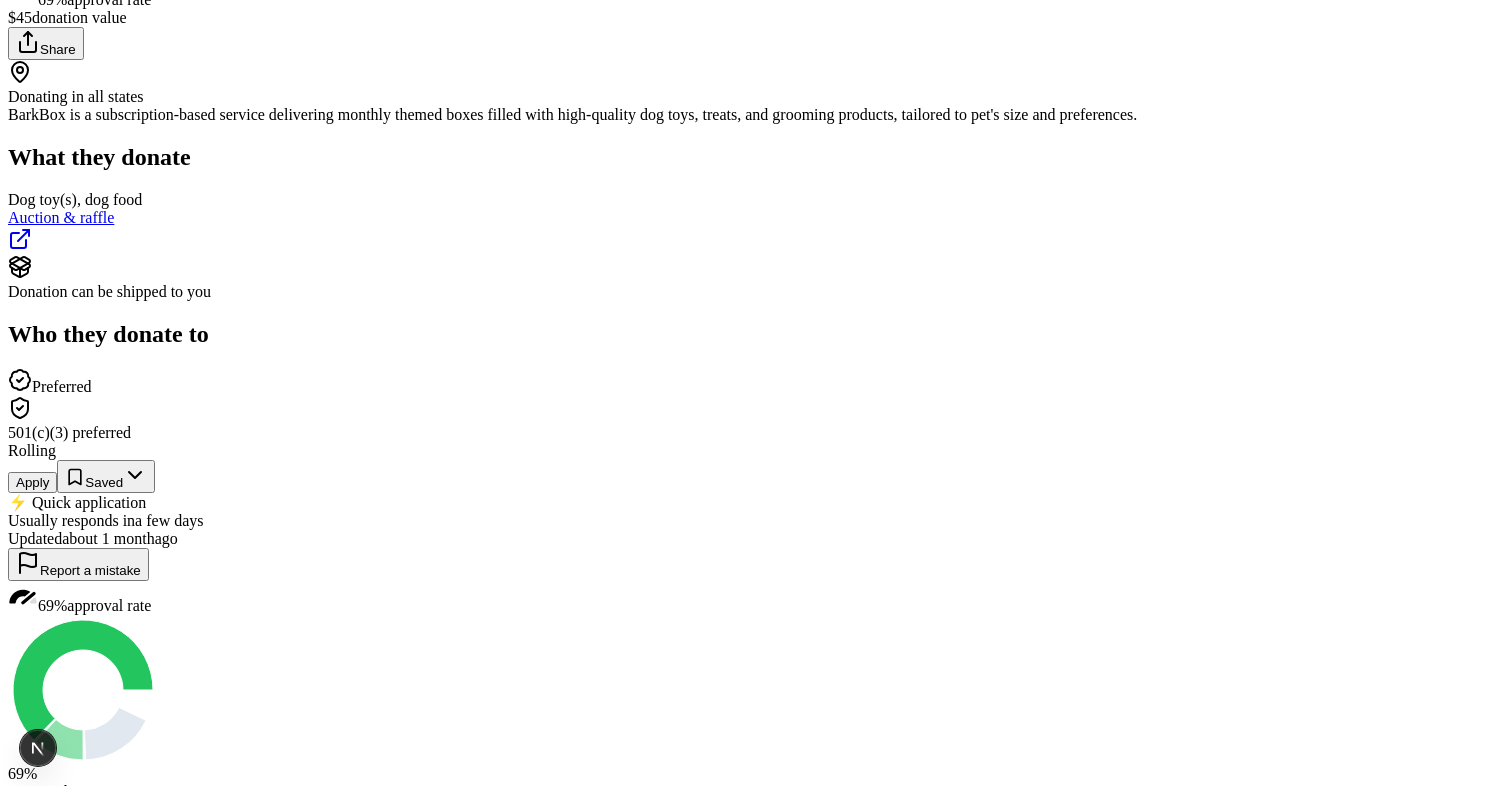 scroll, scrollTop: 0, scrollLeft: 0, axis: both 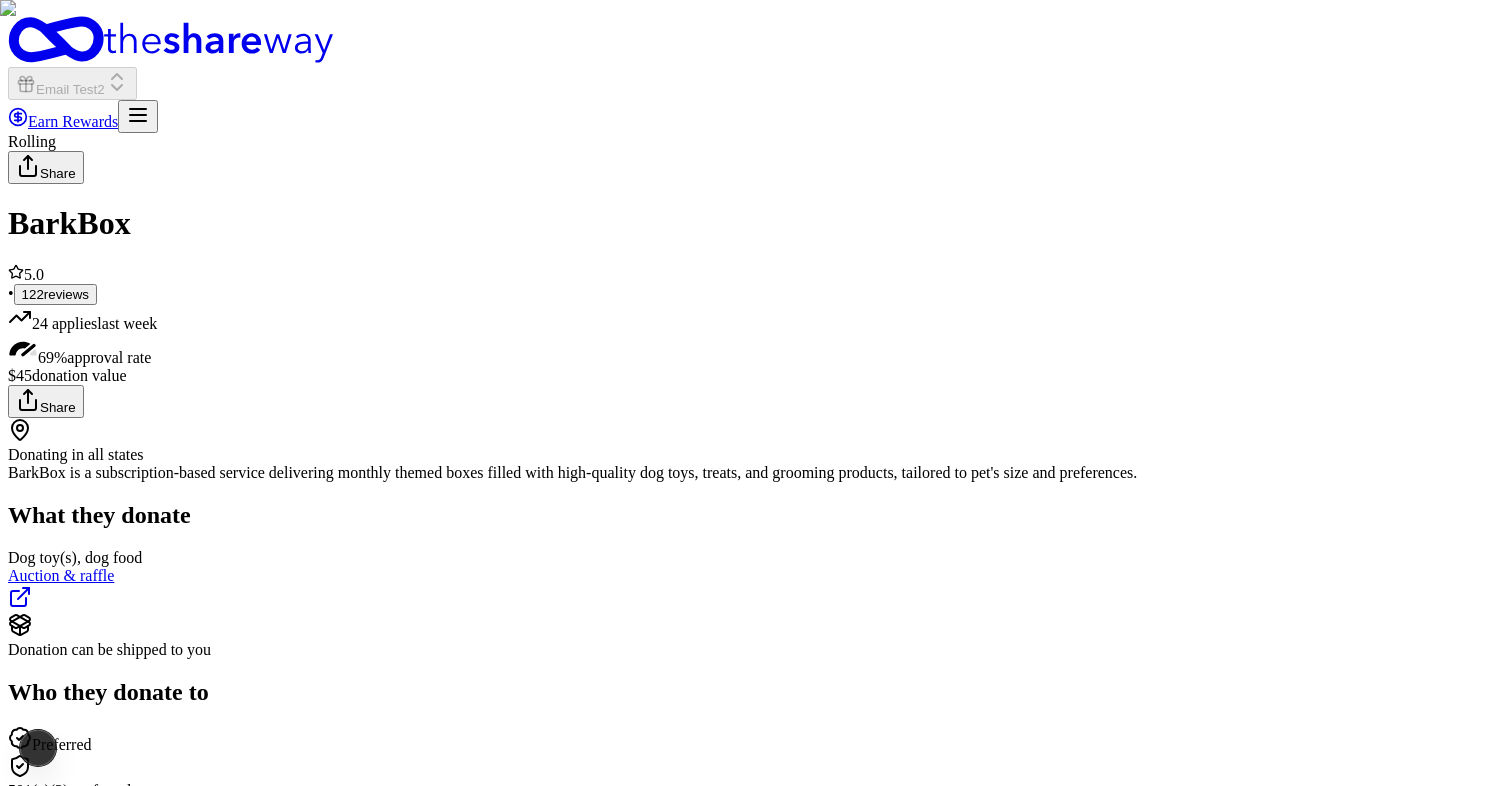 click on "Email Test2 Earn Rewards" at bounding box center (756, 74) 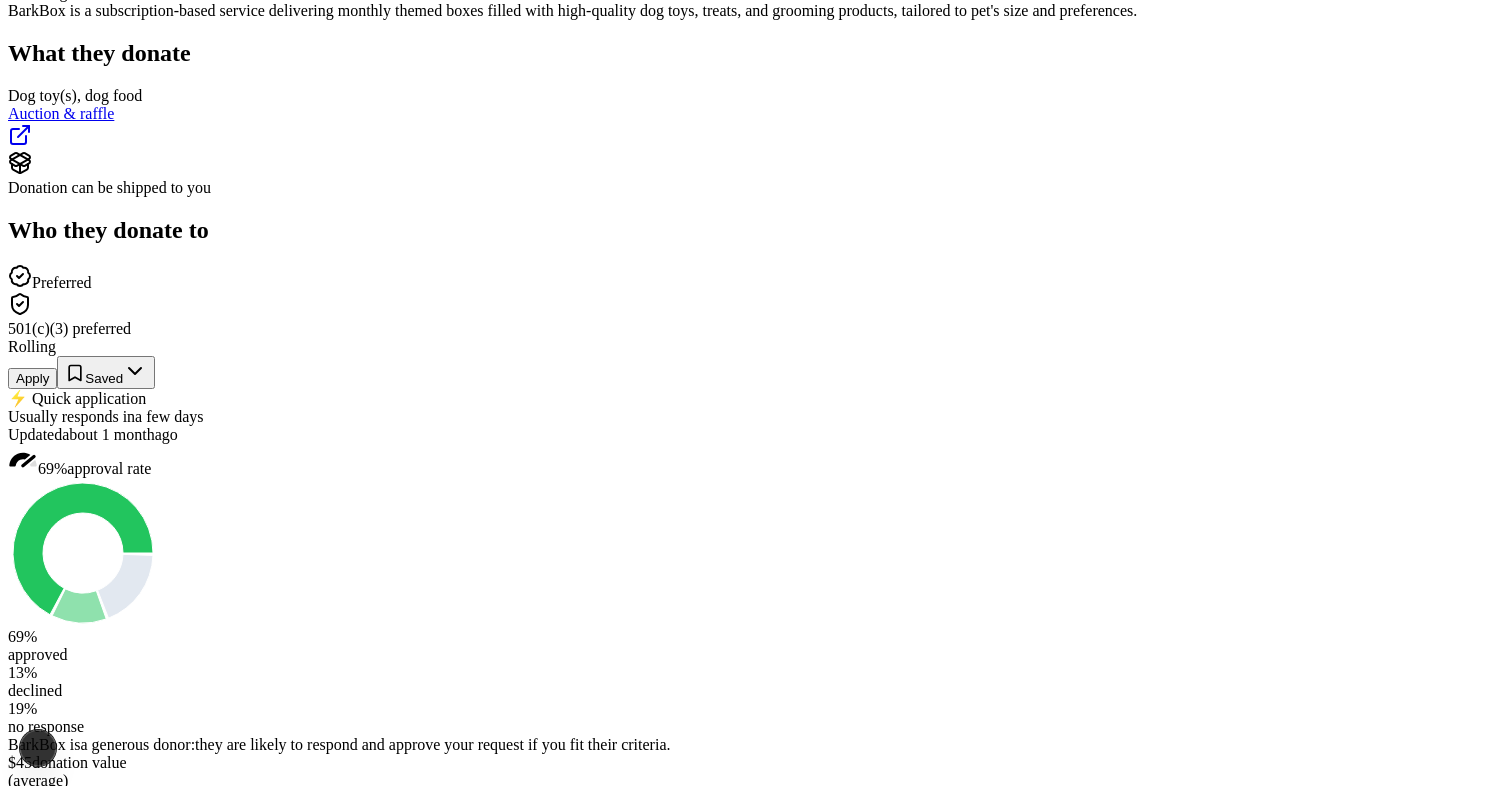 click on "Updated  about 1 month  ago" at bounding box center [756, 435] 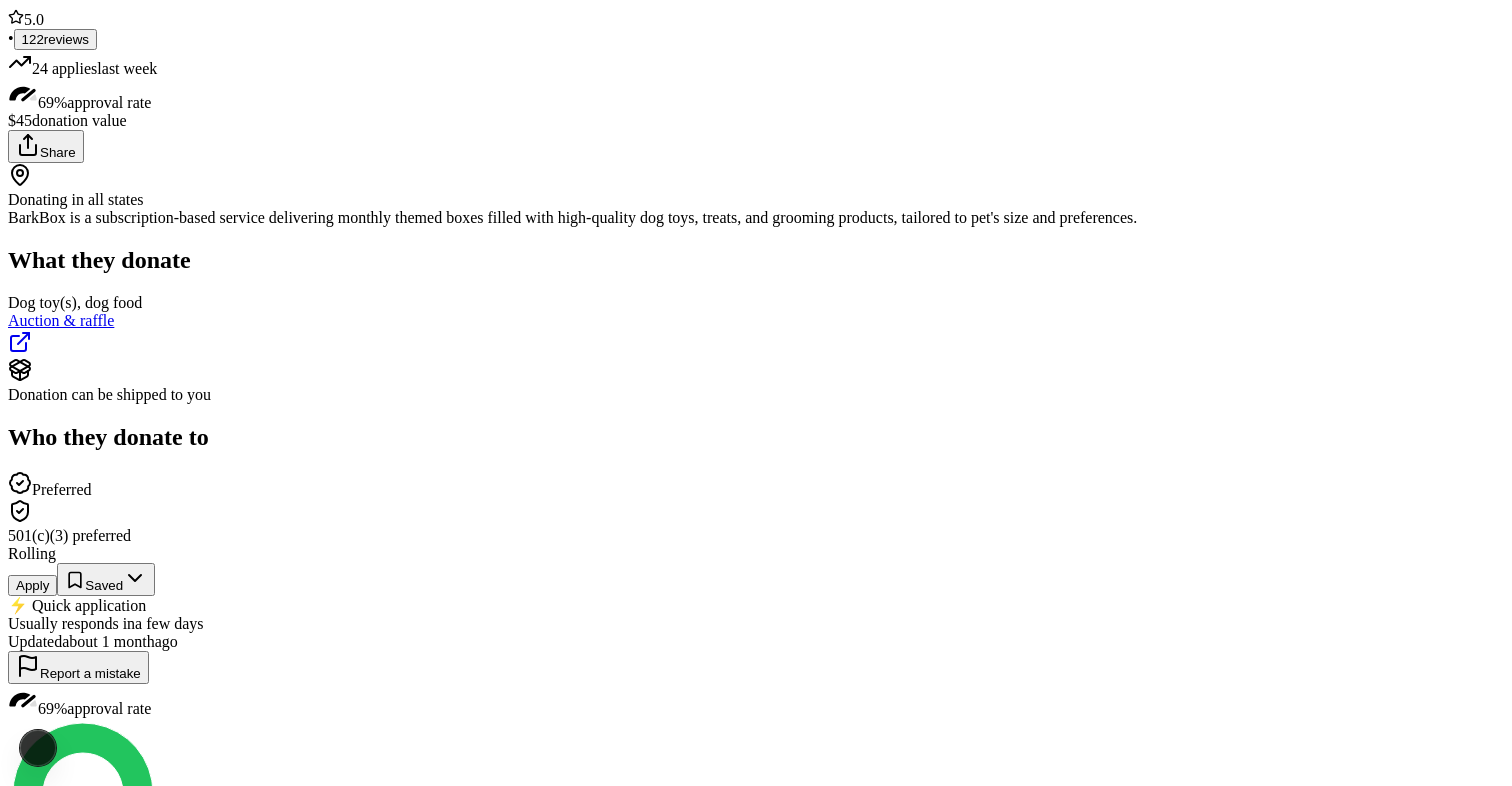 scroll, scrollTop: 249, scrollLeft: 0, axis: vertical 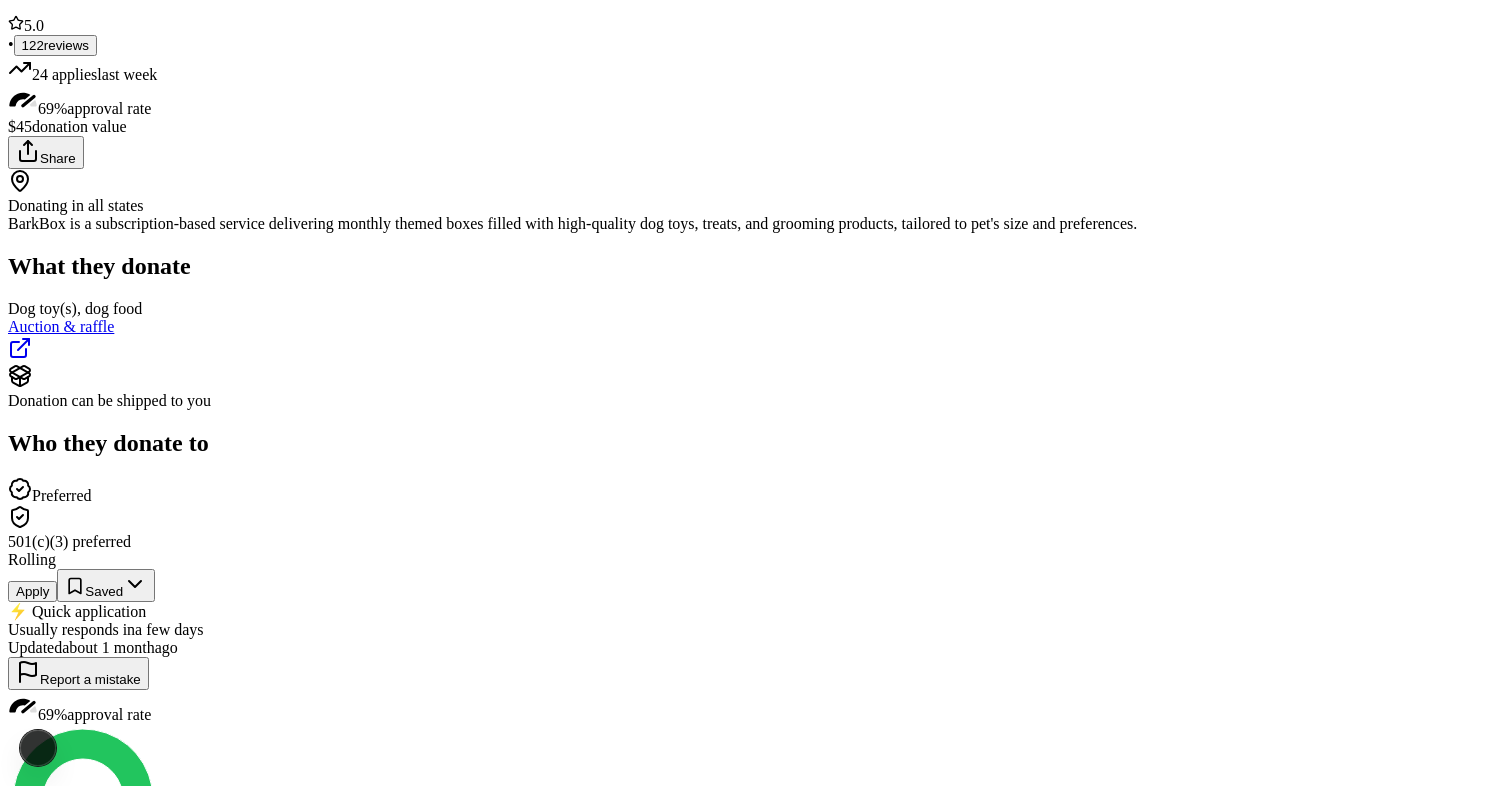 click 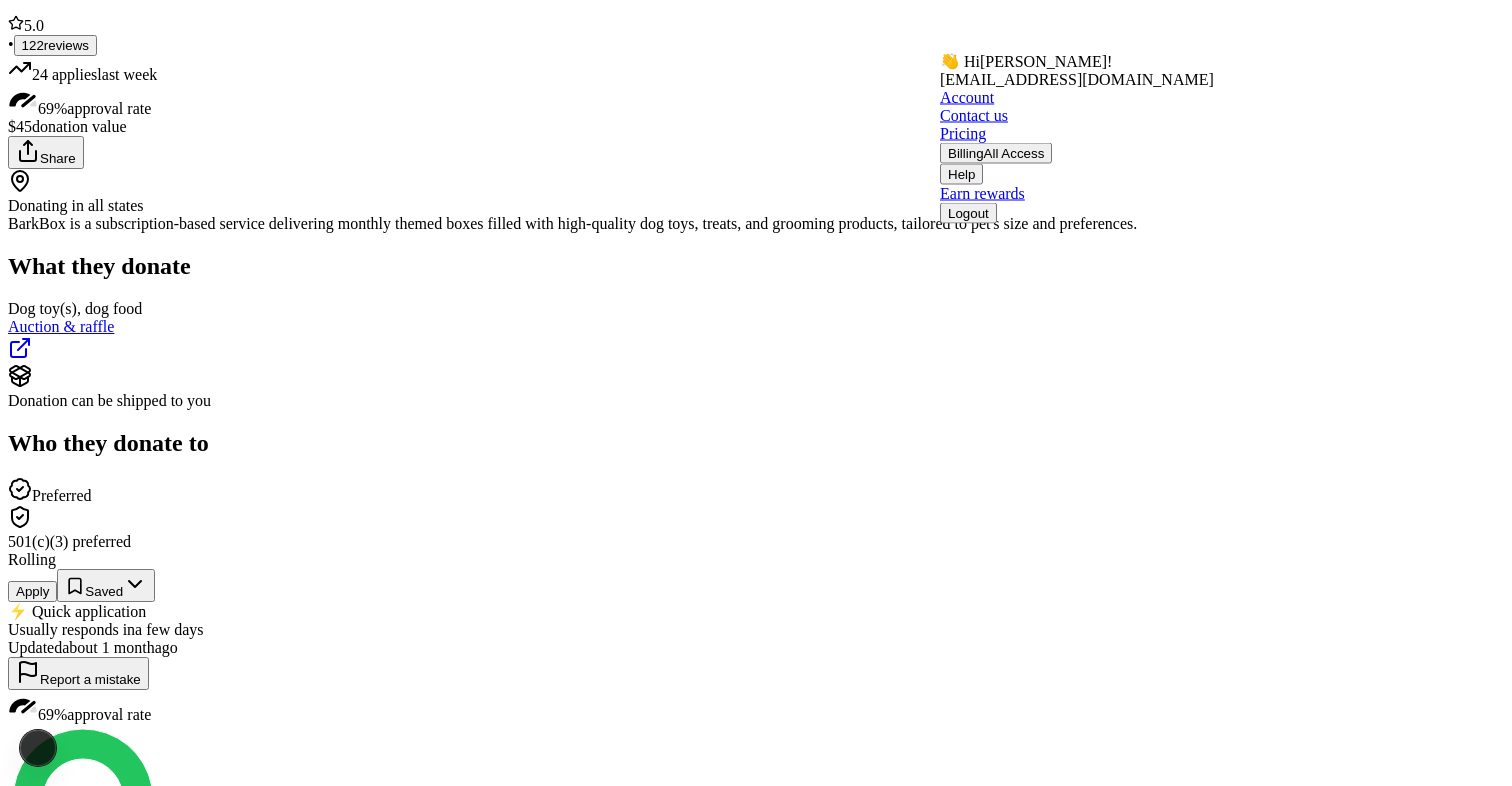 click on "Logout" at bounding box center [968, 213] 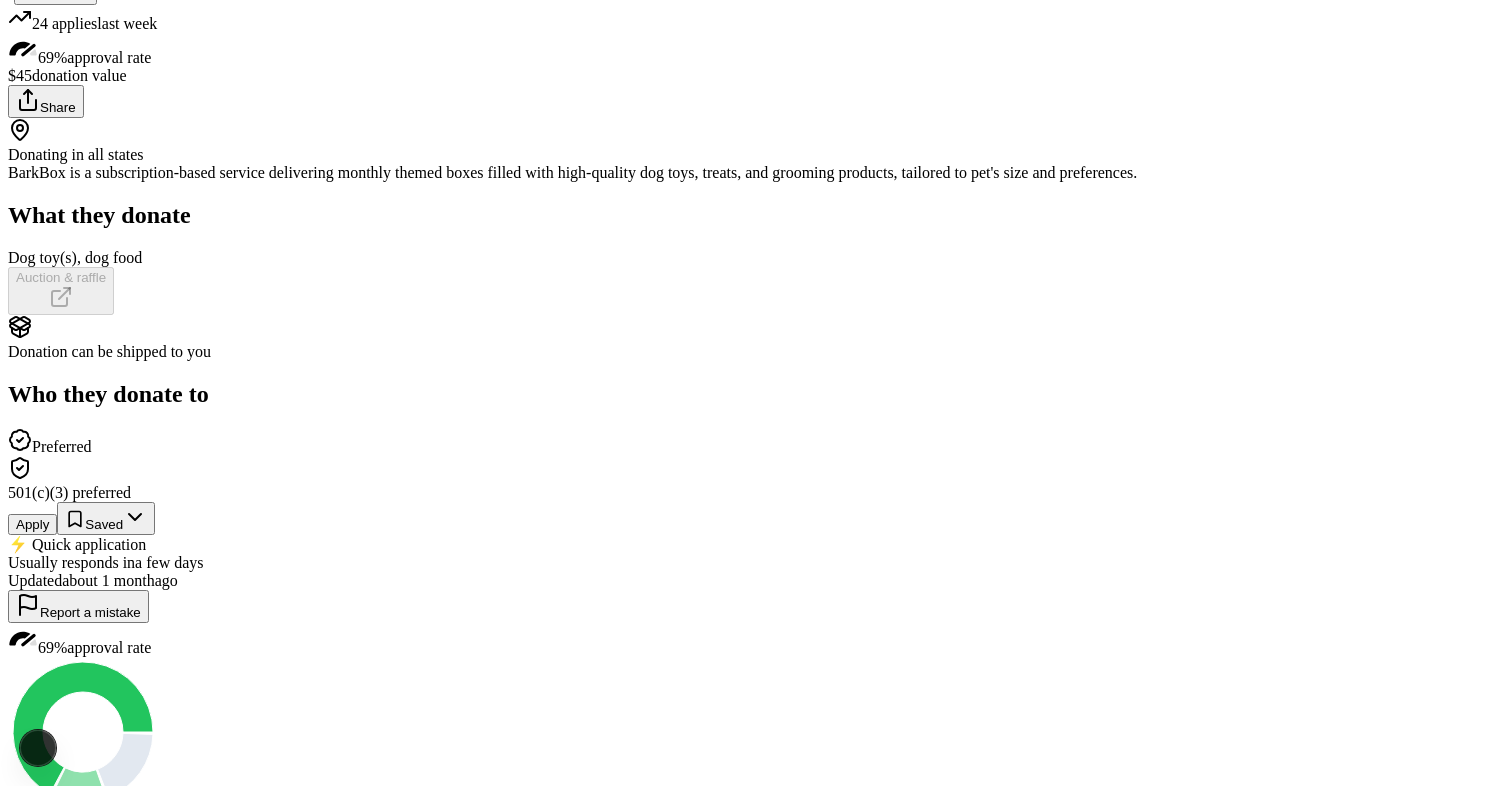 click on "Donating in all states BarkBox is a subscription-based service delivering monthly themed boxes filled with high-quality dog toys, treats, and grooming products, tailored to pet's size and preferences. What they donate Dog toy(s), dog food Auction & raffle Donation can be shipped to you Who they donate to  Preferred 501(c)(3) preferred" at bounding box center [756, 310] 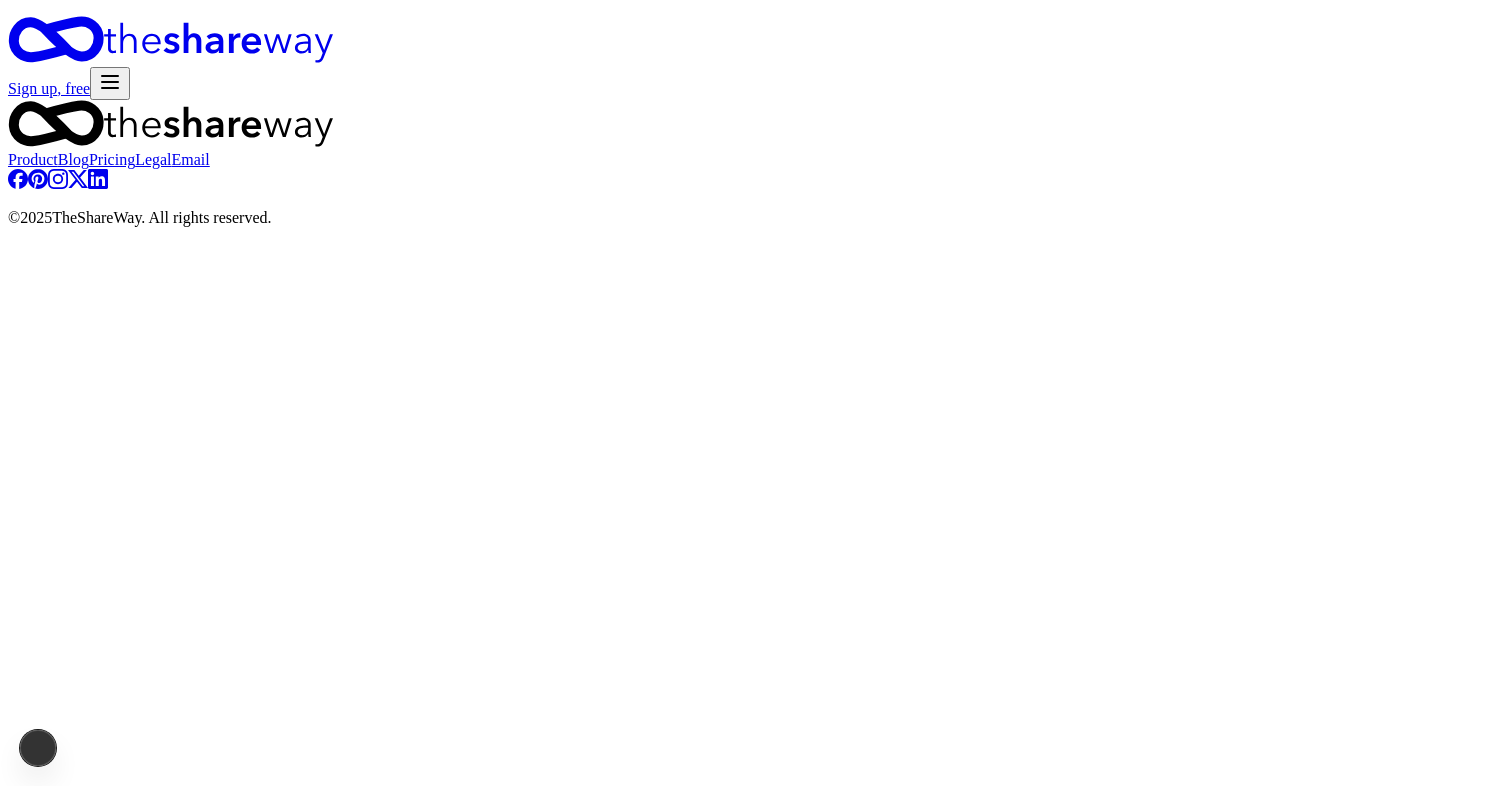 scroll, scrollTop: 0, scrollLeft: 0, axis: both 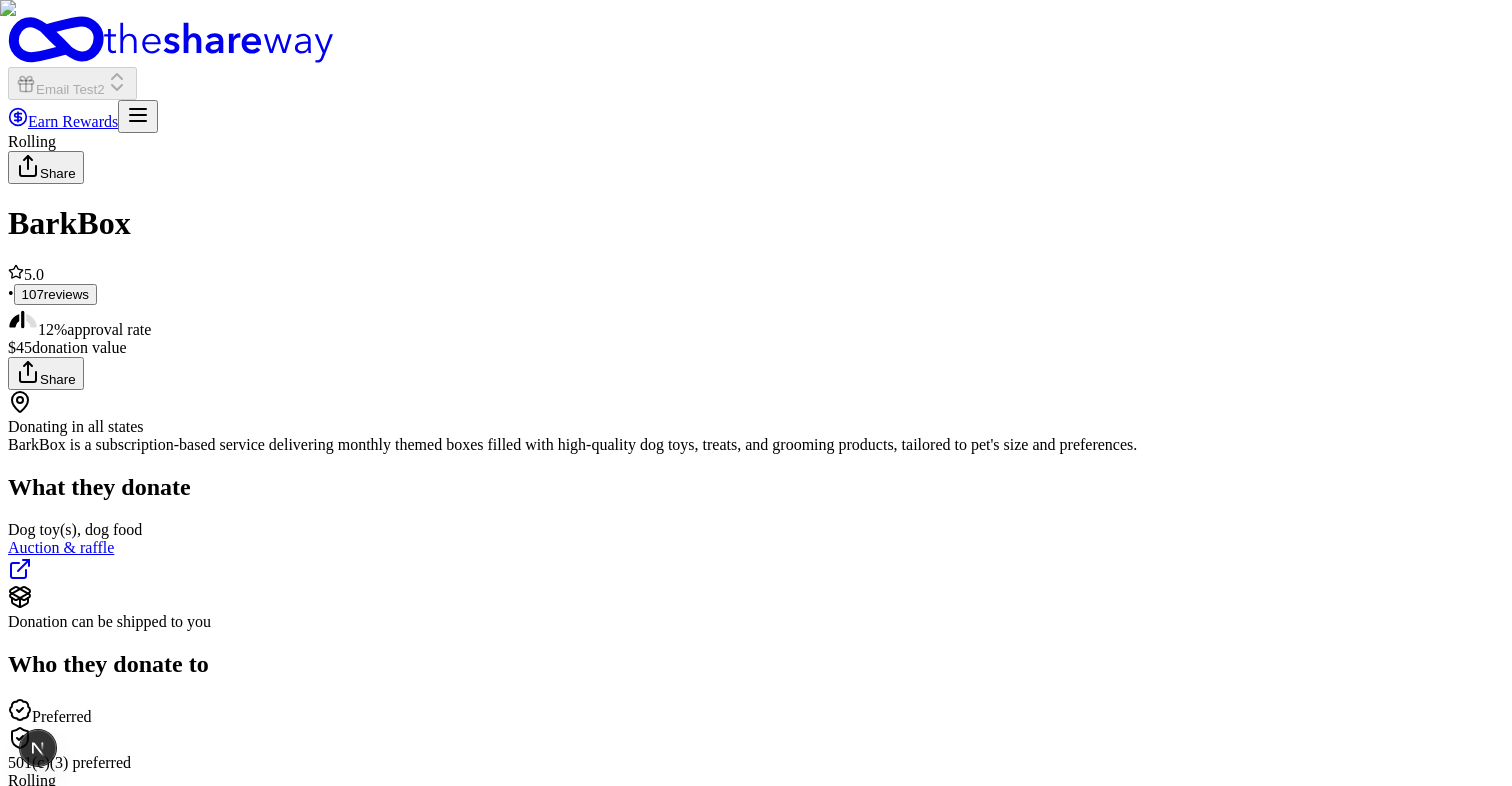 click 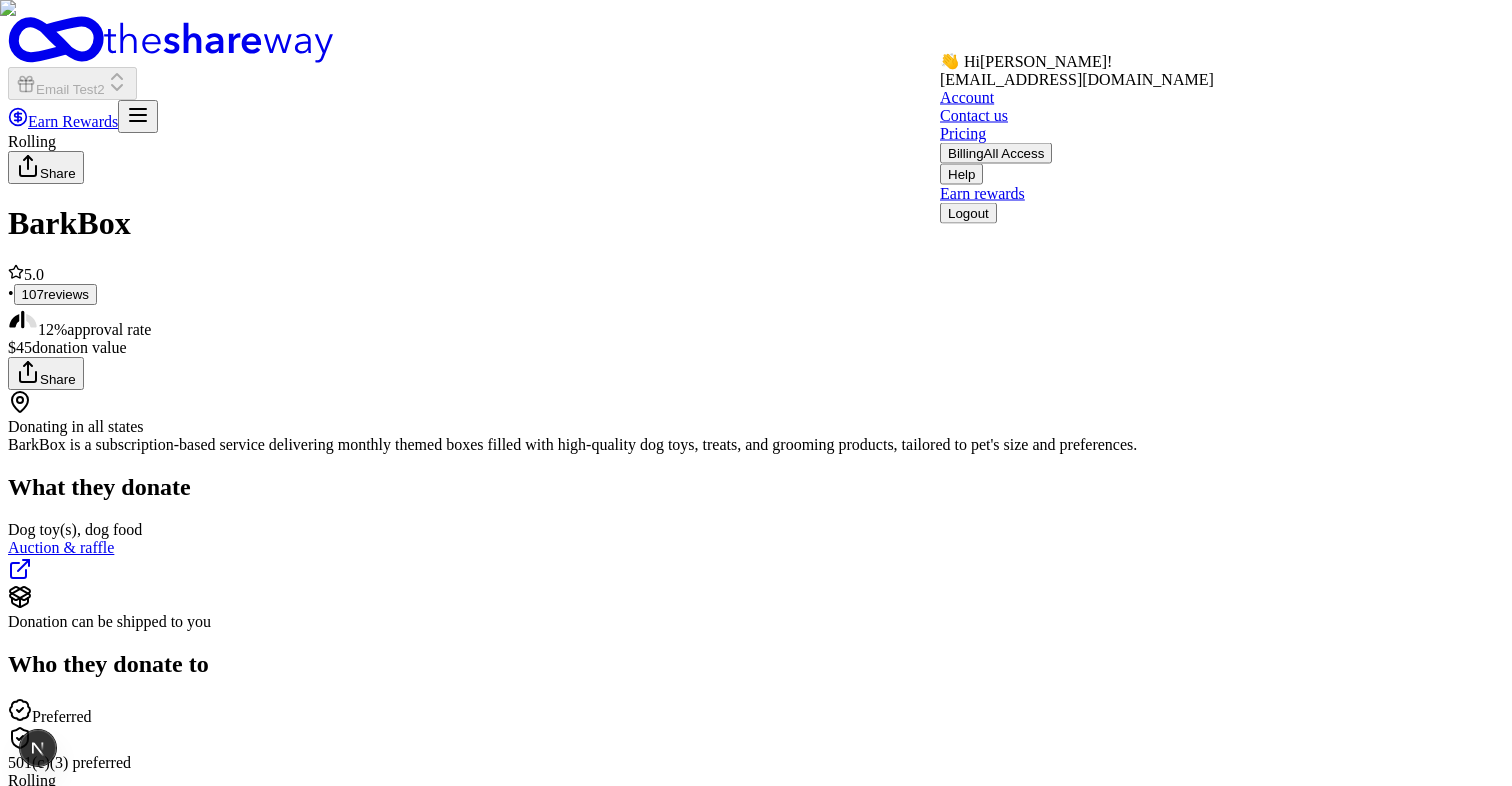 click on "Email Test2 Earn Rewards" at bounding box center (756, 74) 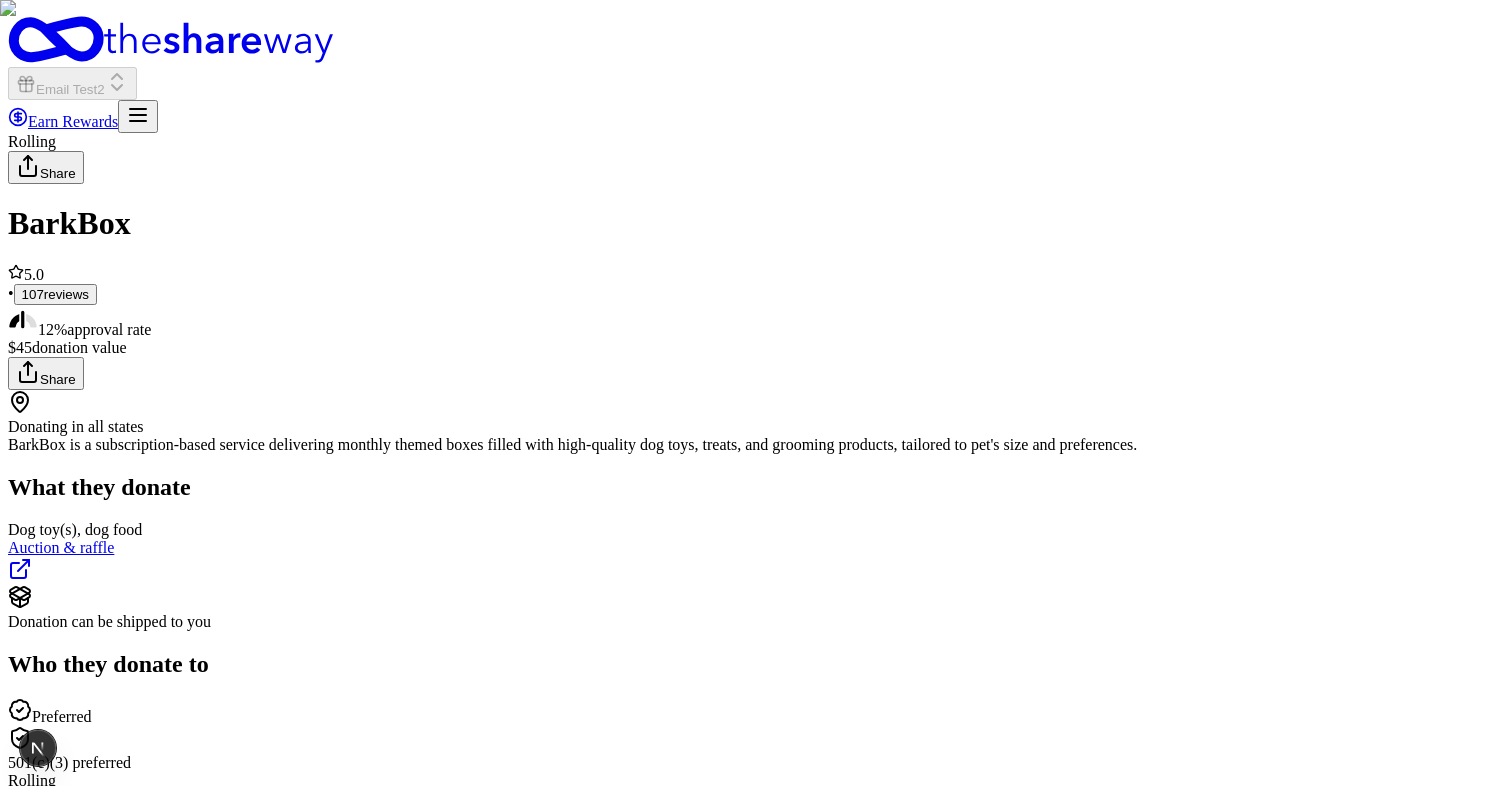 drag, startPoint x: 404, startPoint y: 150, endPoint x: 280, endPoint y: 150, distance: 124 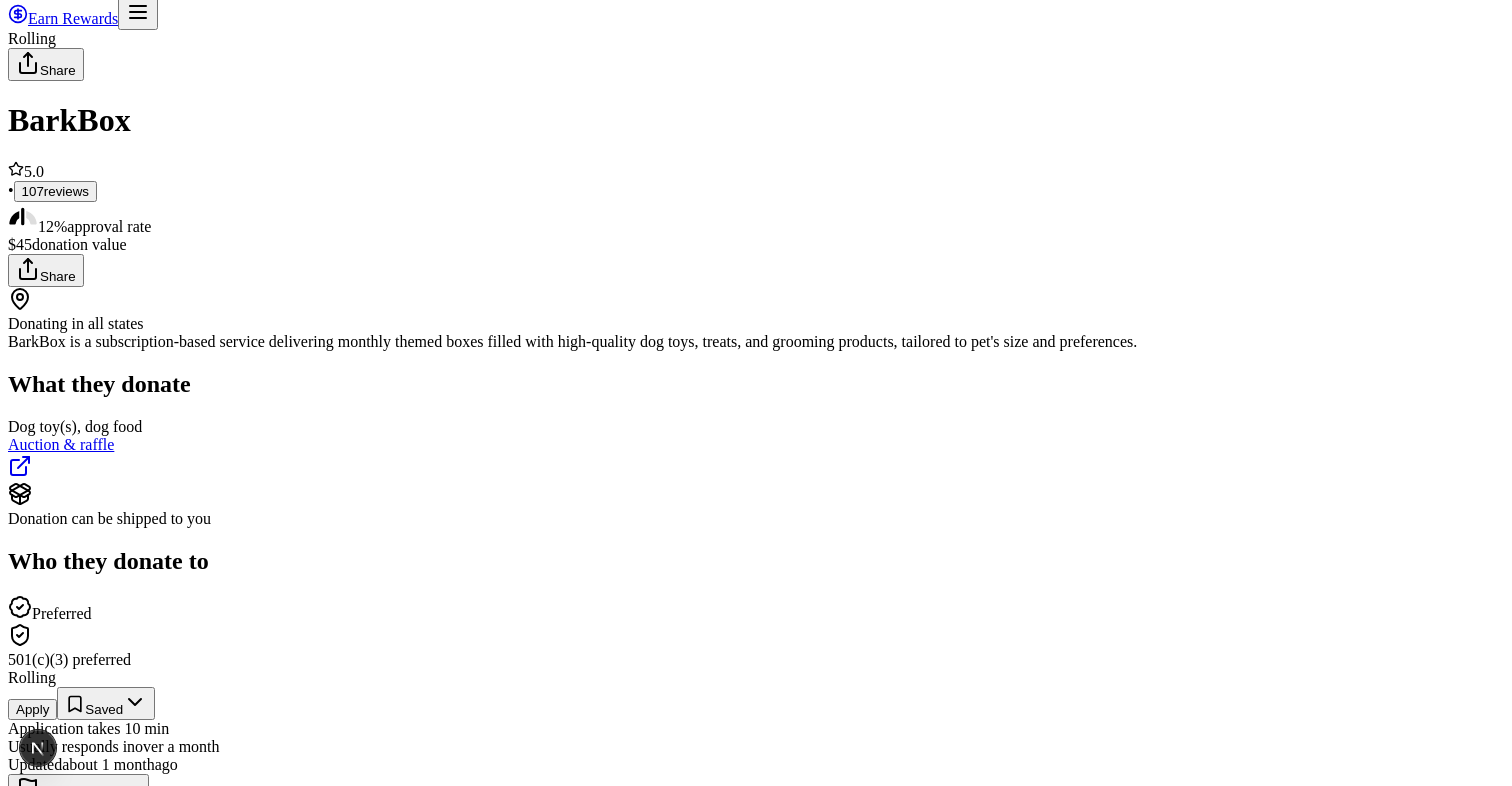 scroll, scrollTop: 0, scrollLeft: 0, axis: both 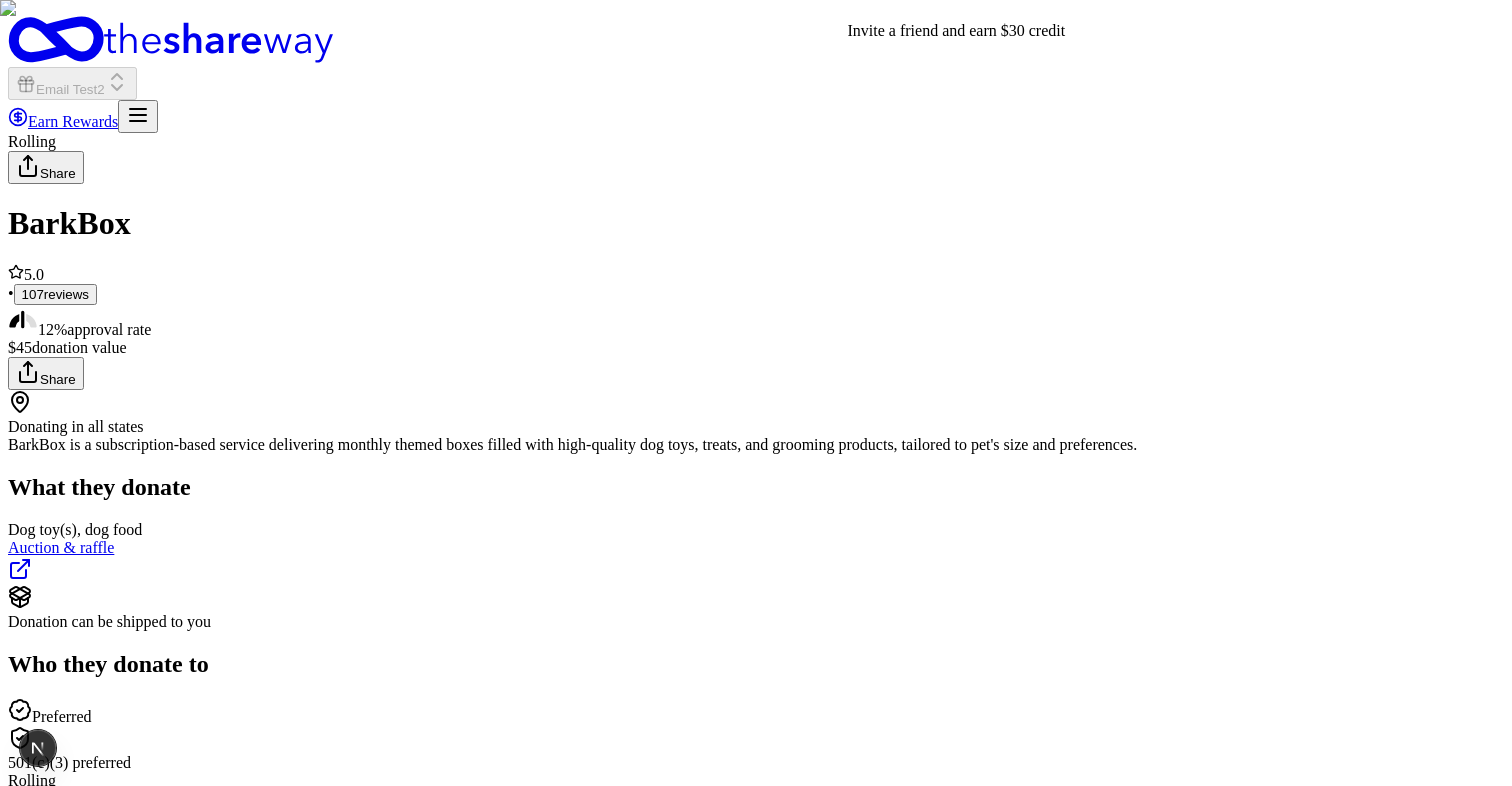 click on "Email Test2 Earn Rewards" at bounding box center [756, 74] 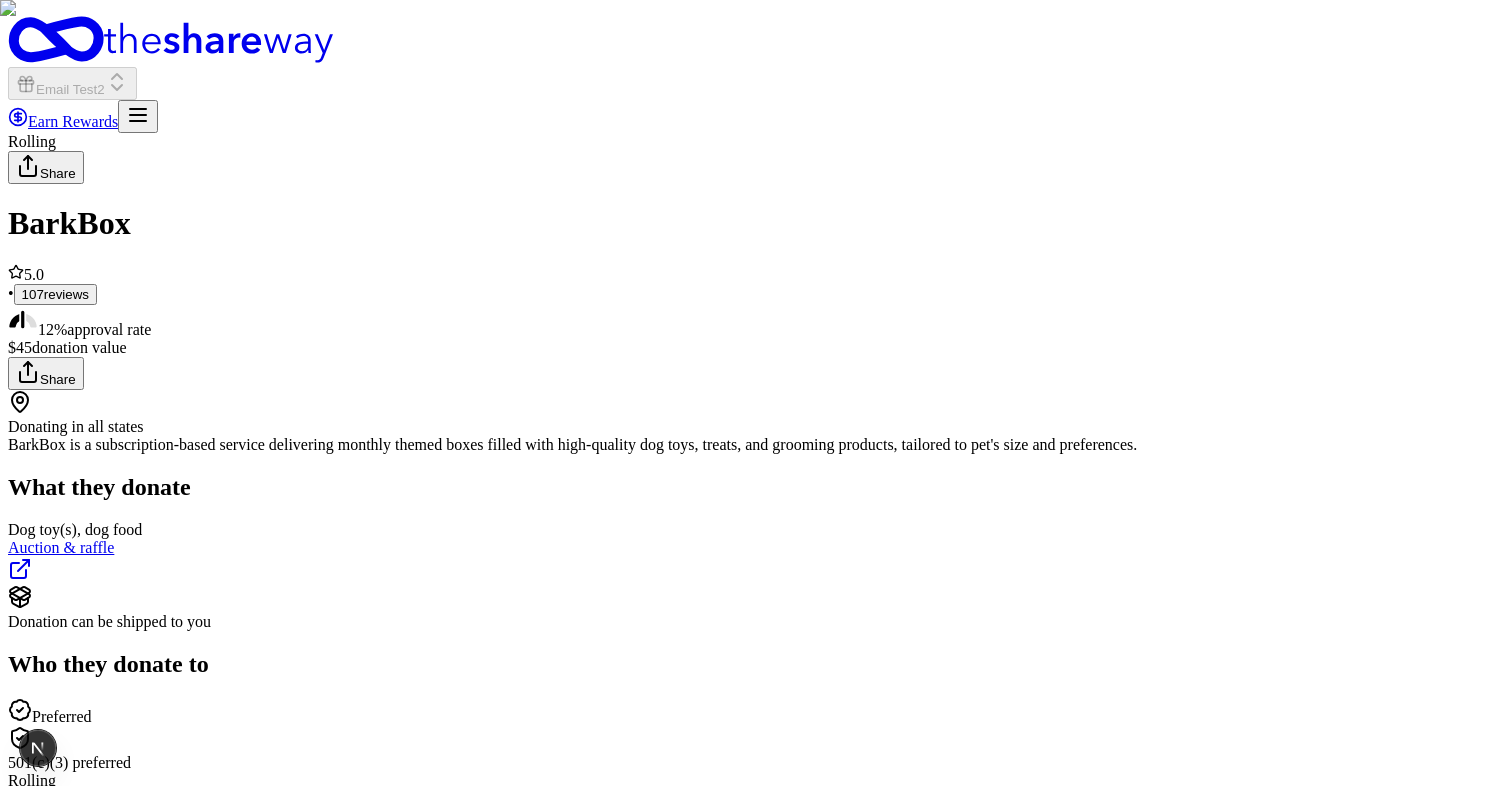 click 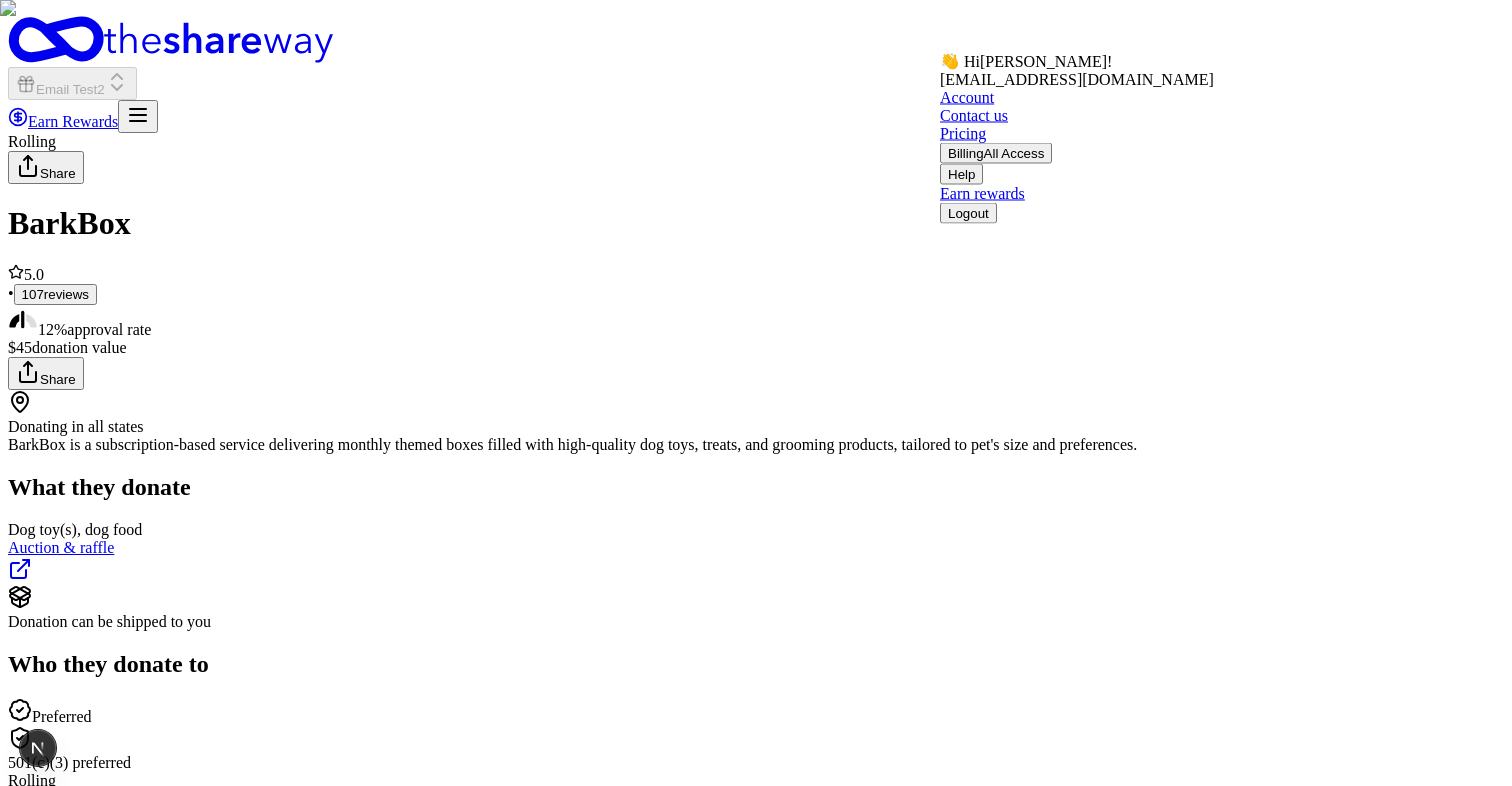 click on "[EMAIL_ADDRESS][DOMAIN_NAME]" at bounding box center (1077, 80) 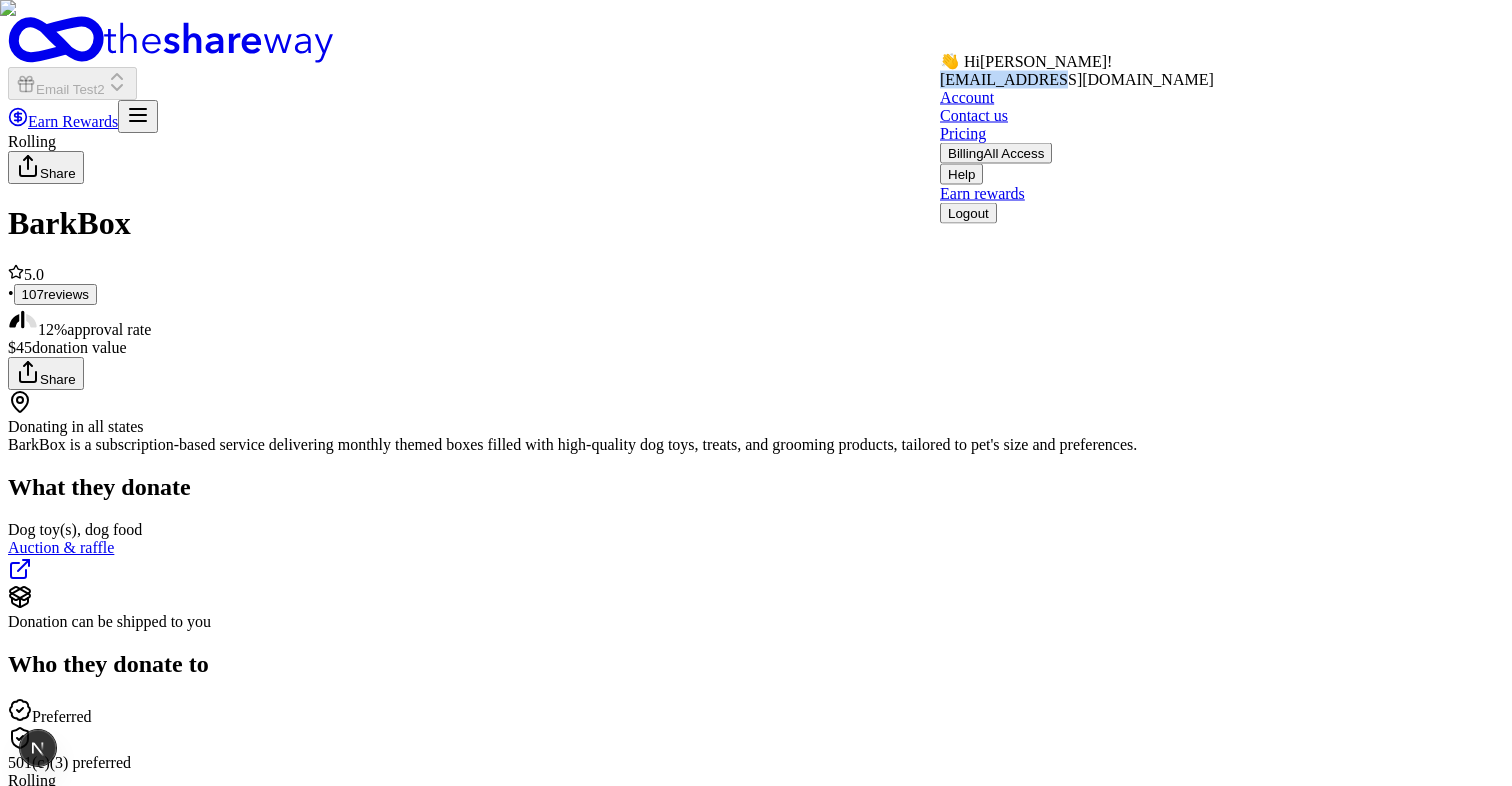 drag, startPoint x: 1052, startPoint y: 104, endPoint x: 1000, endPoint y: 104, distance: 52 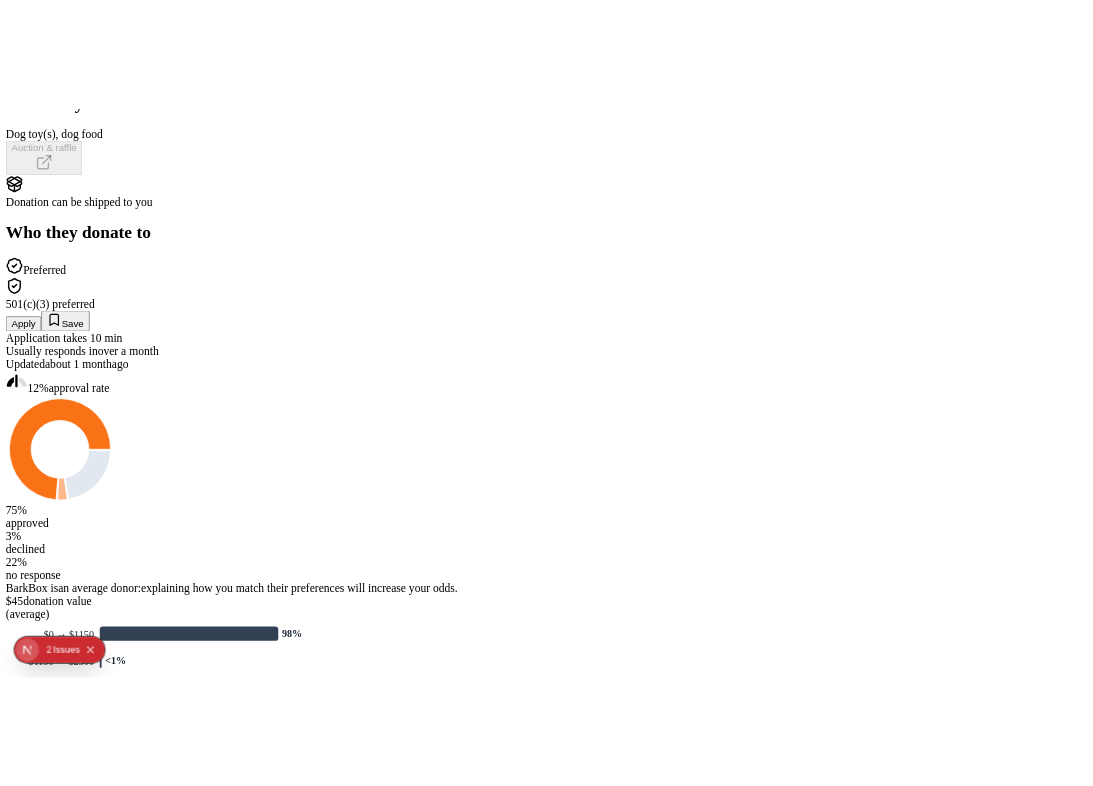scroll, scrollTop: 0, scrollLeft: 0, axis: both 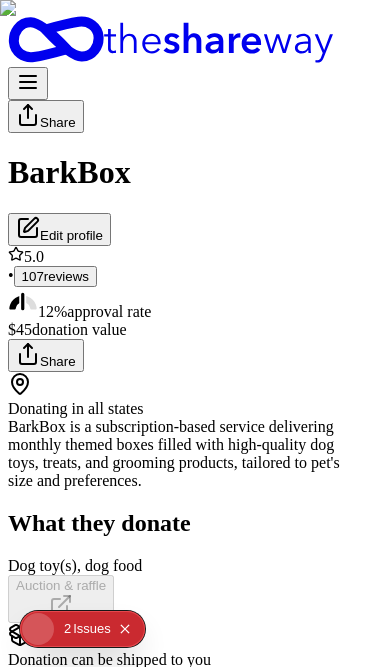 click on "Edit profile" at bounding box center [59, 229] 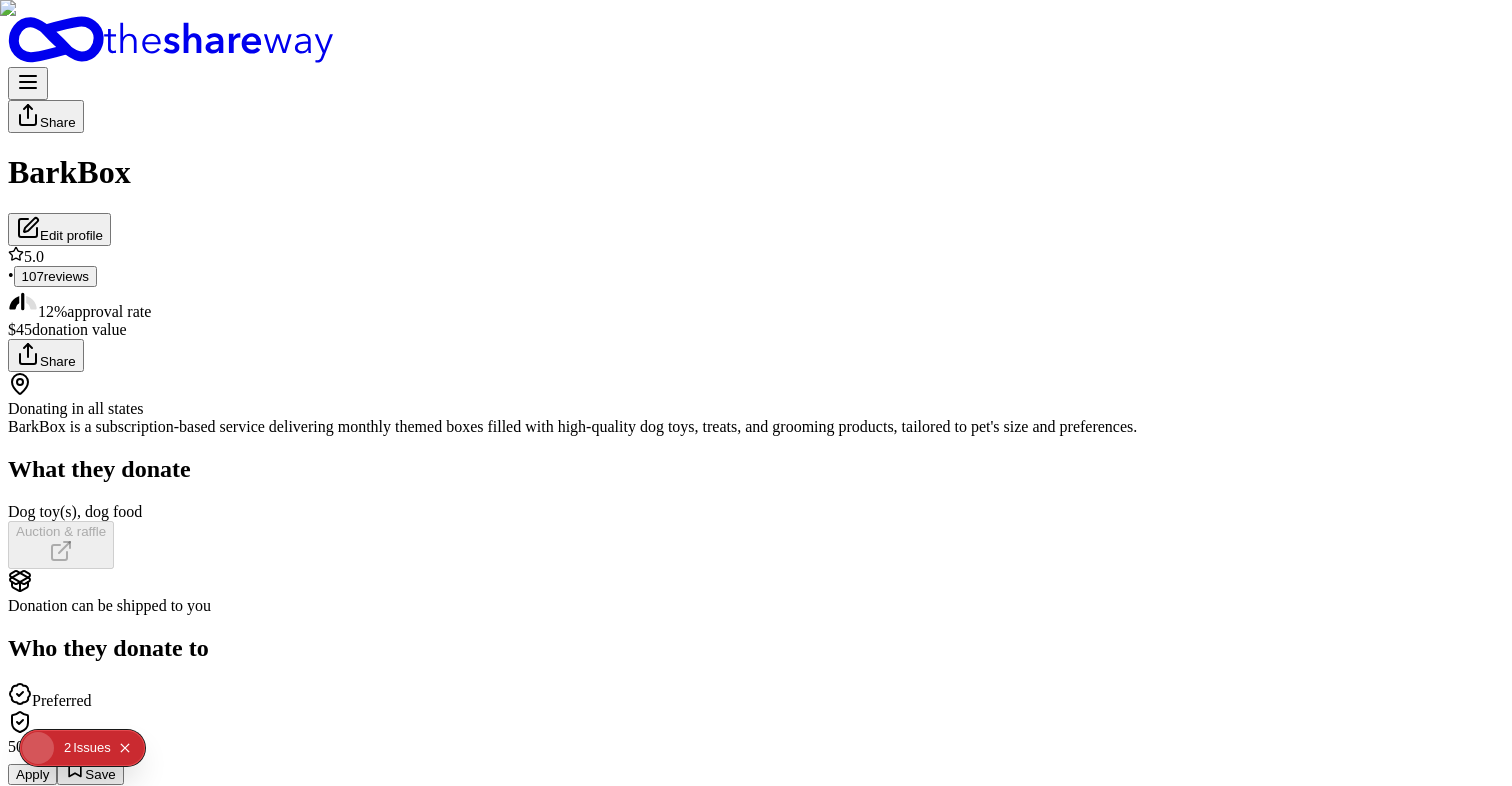 type 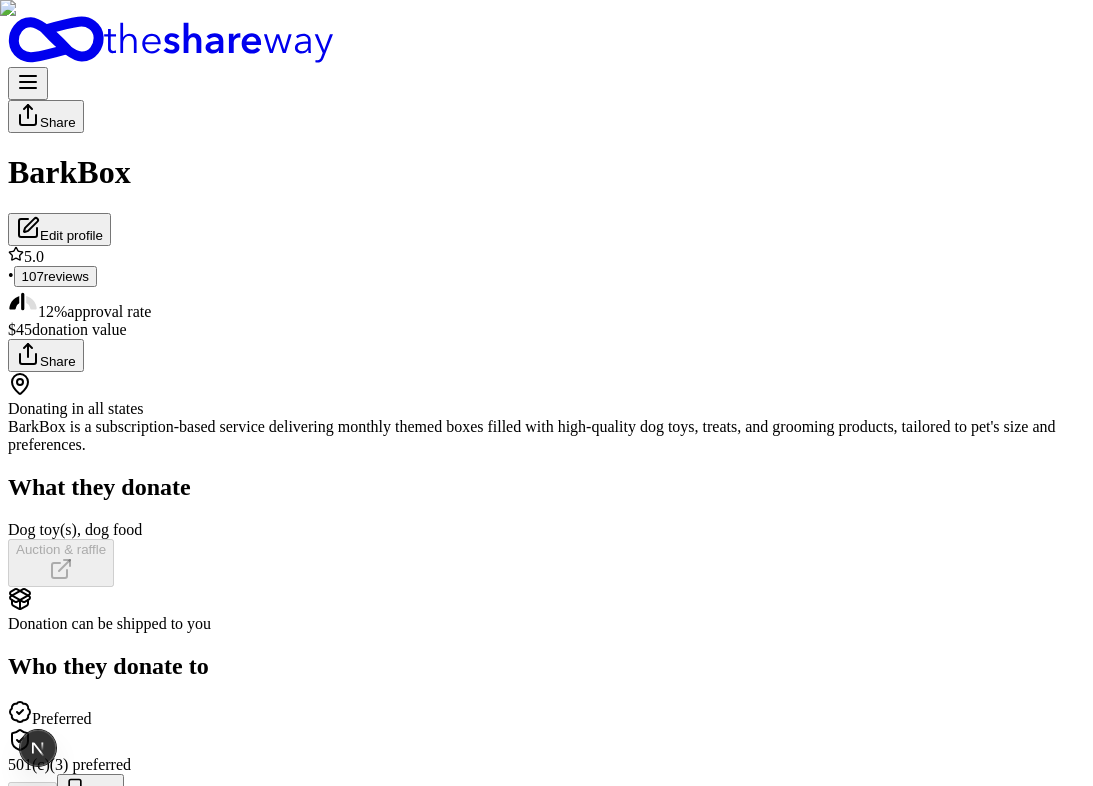 click on "Edit profile" at bounding box center (59, 229) 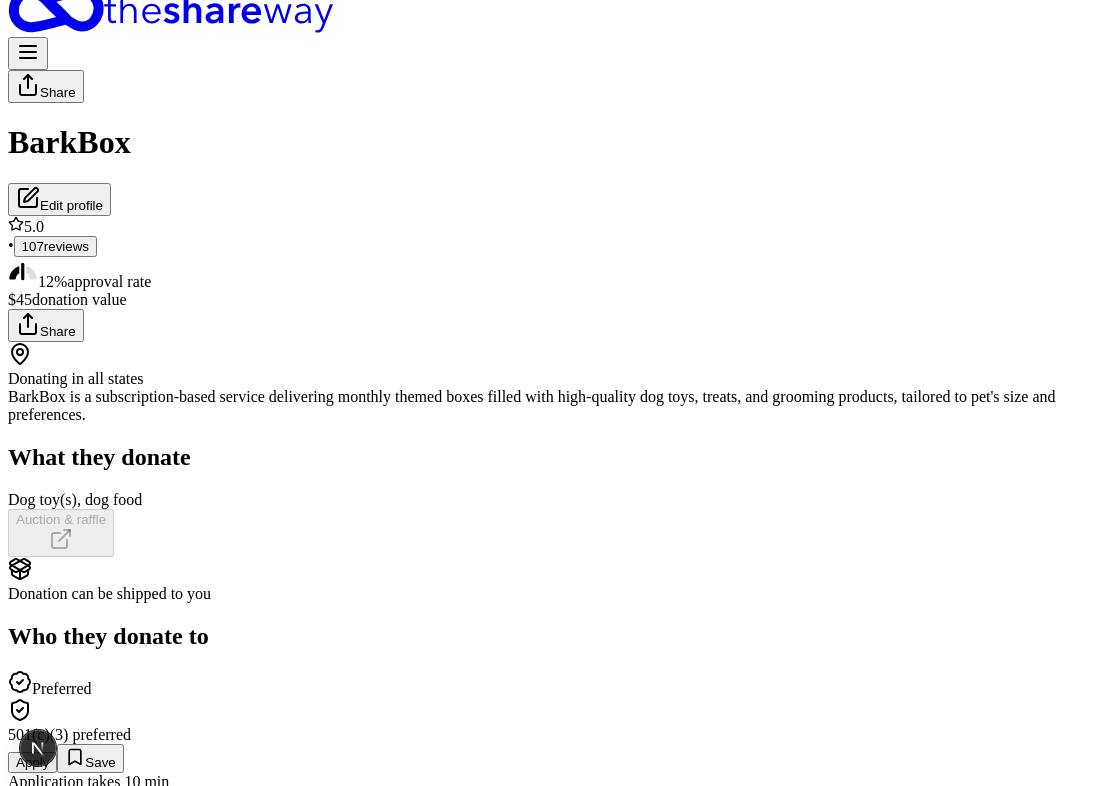 scroll, scrollTop: 14, scrollLeft: 0, axis: vertical 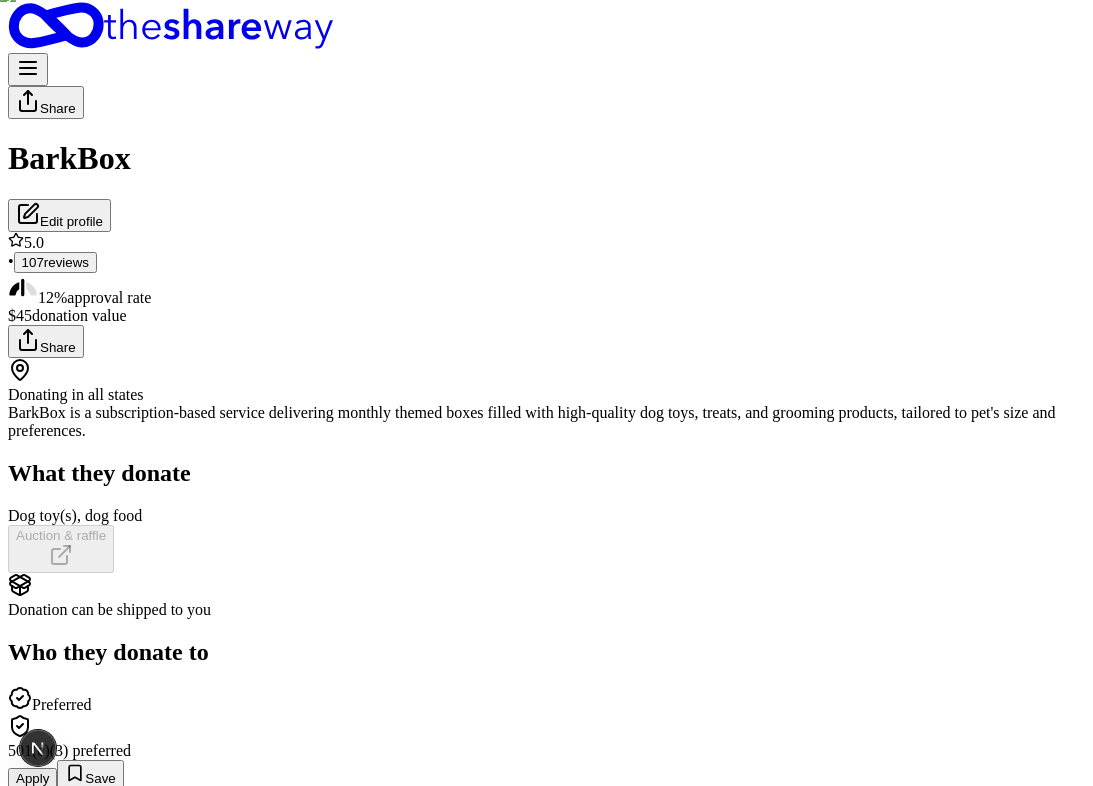click on "BarkBox  Edit profile" at bounding box center [546, 185] 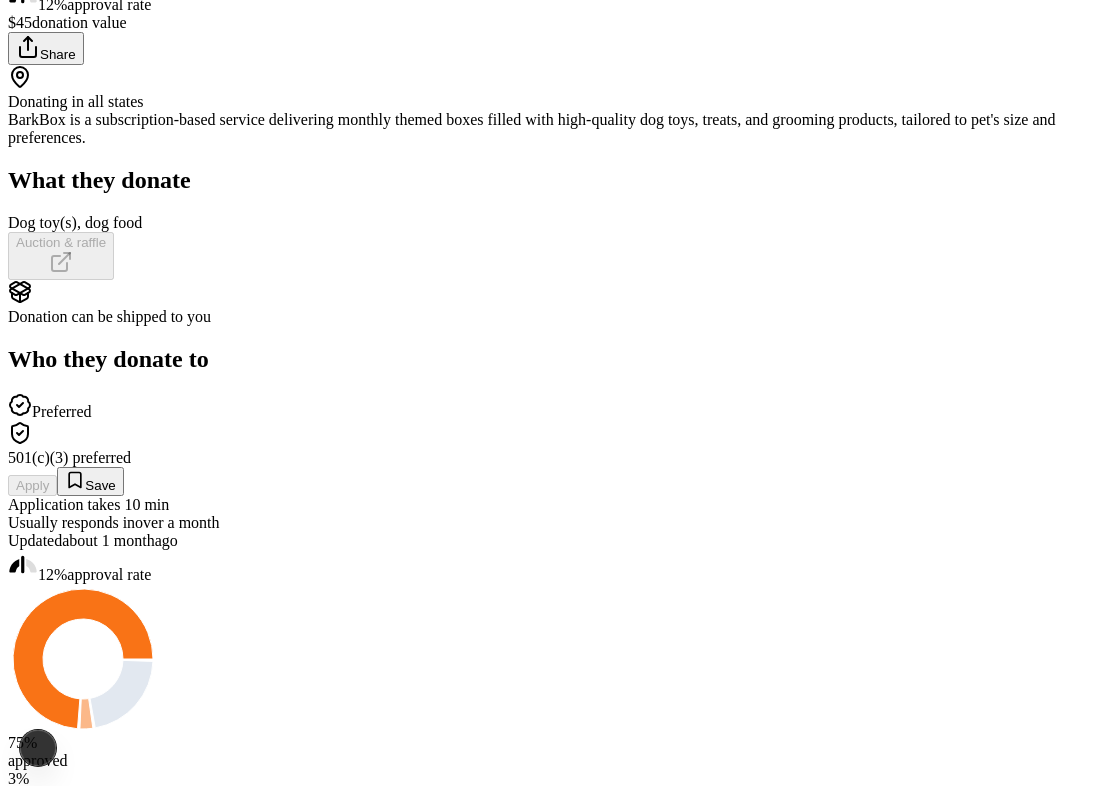scroll, scrollTop: 0, scrollLeft: 0, axis: both 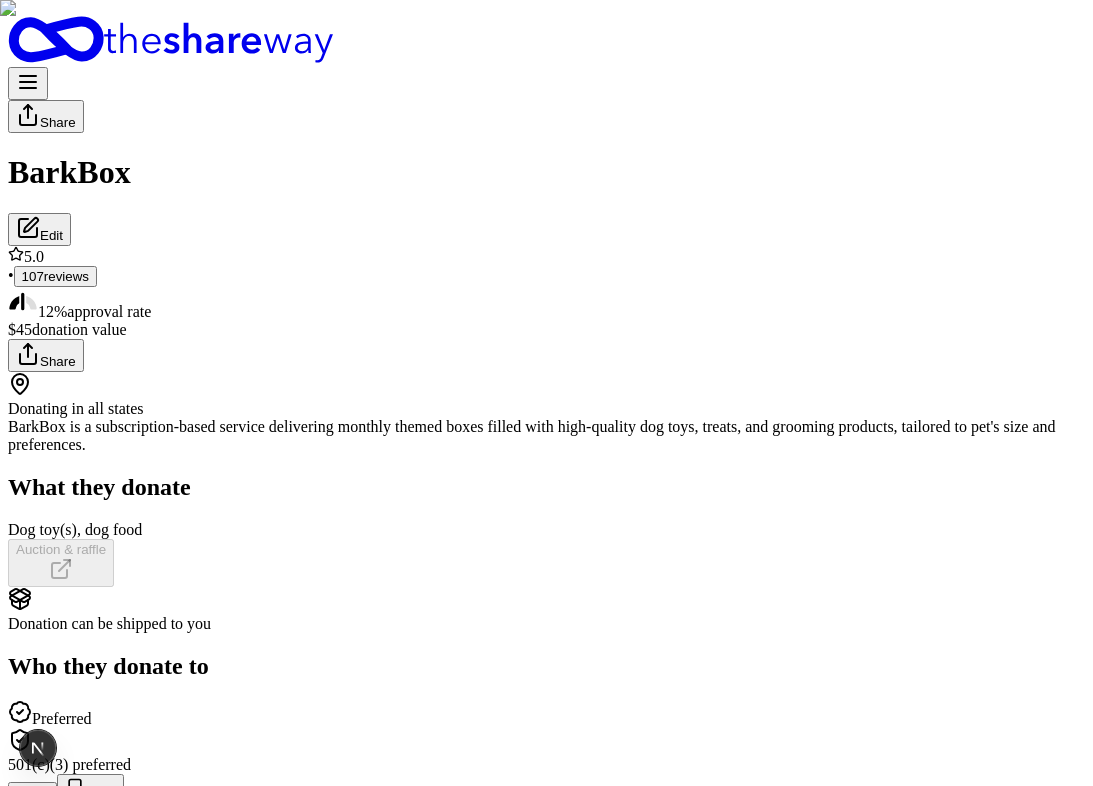 click on "BarkBox  Edit" at bounding box center (546, 199) 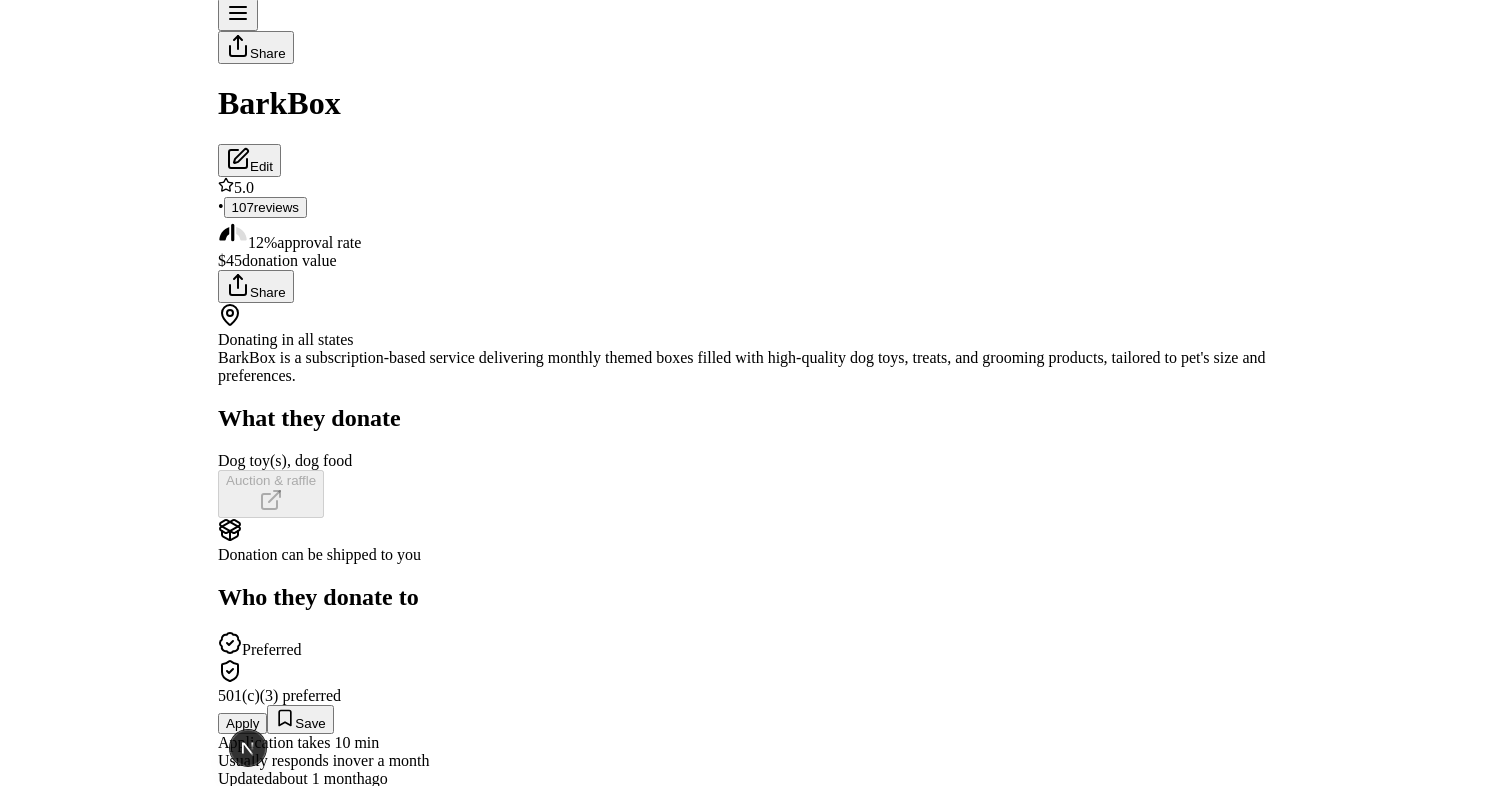 scroll, scrollTop: 0, scrollLeft: 0, axis: both 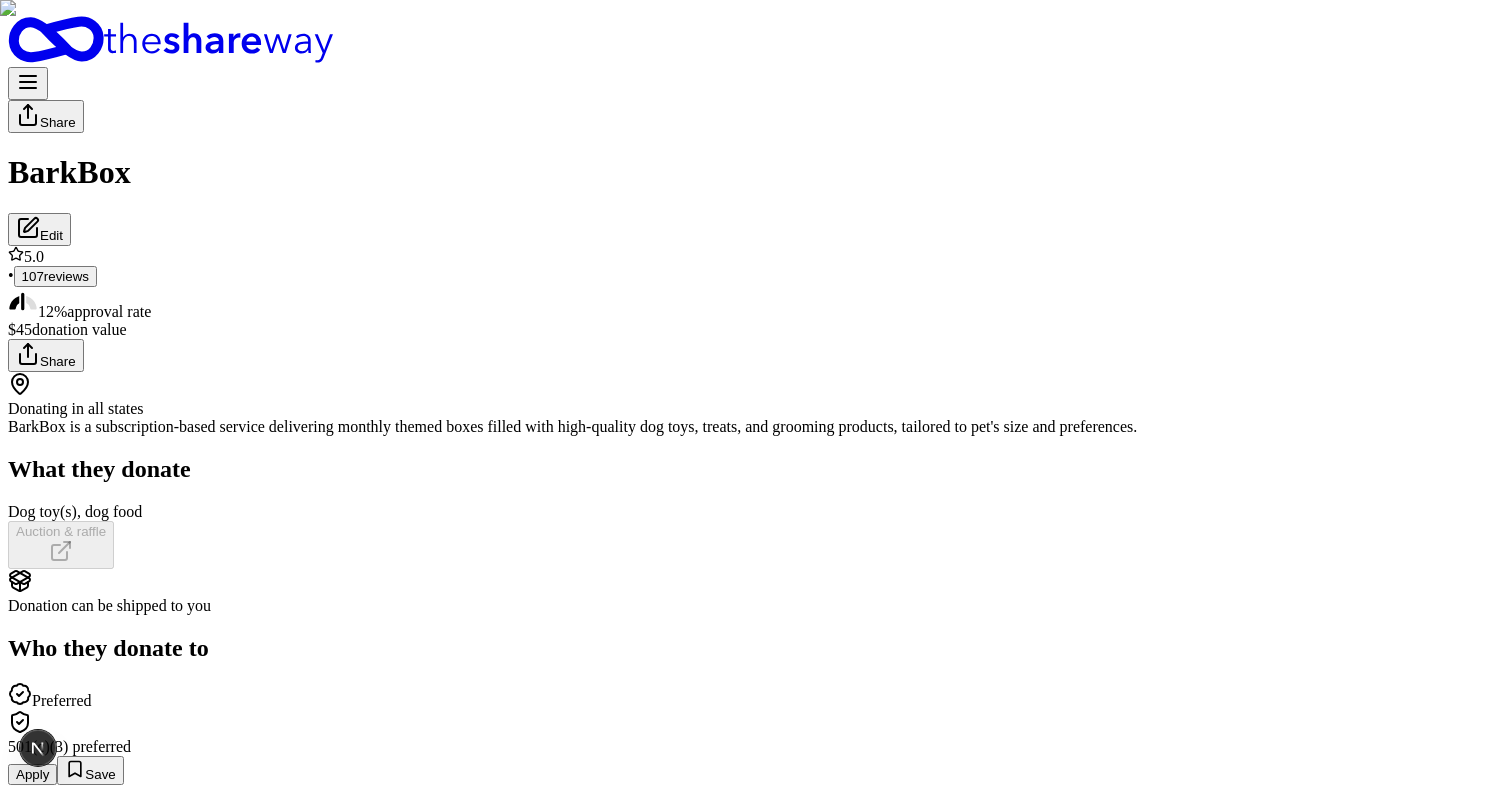 click on "BarkBox" at bounding box center (756, 172) 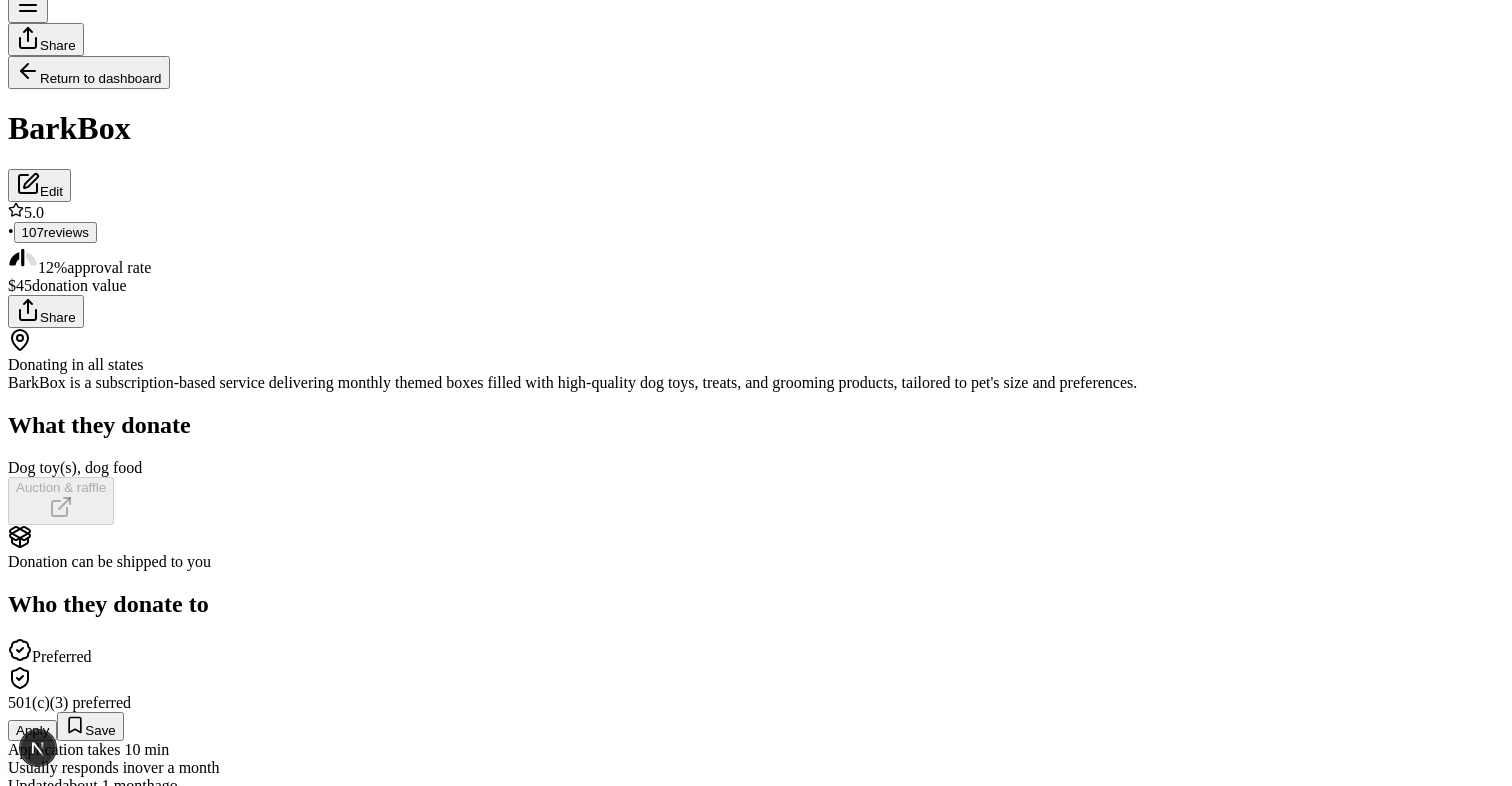 scroll, scrollTop: 0, scrollLeft: 0, axis: both 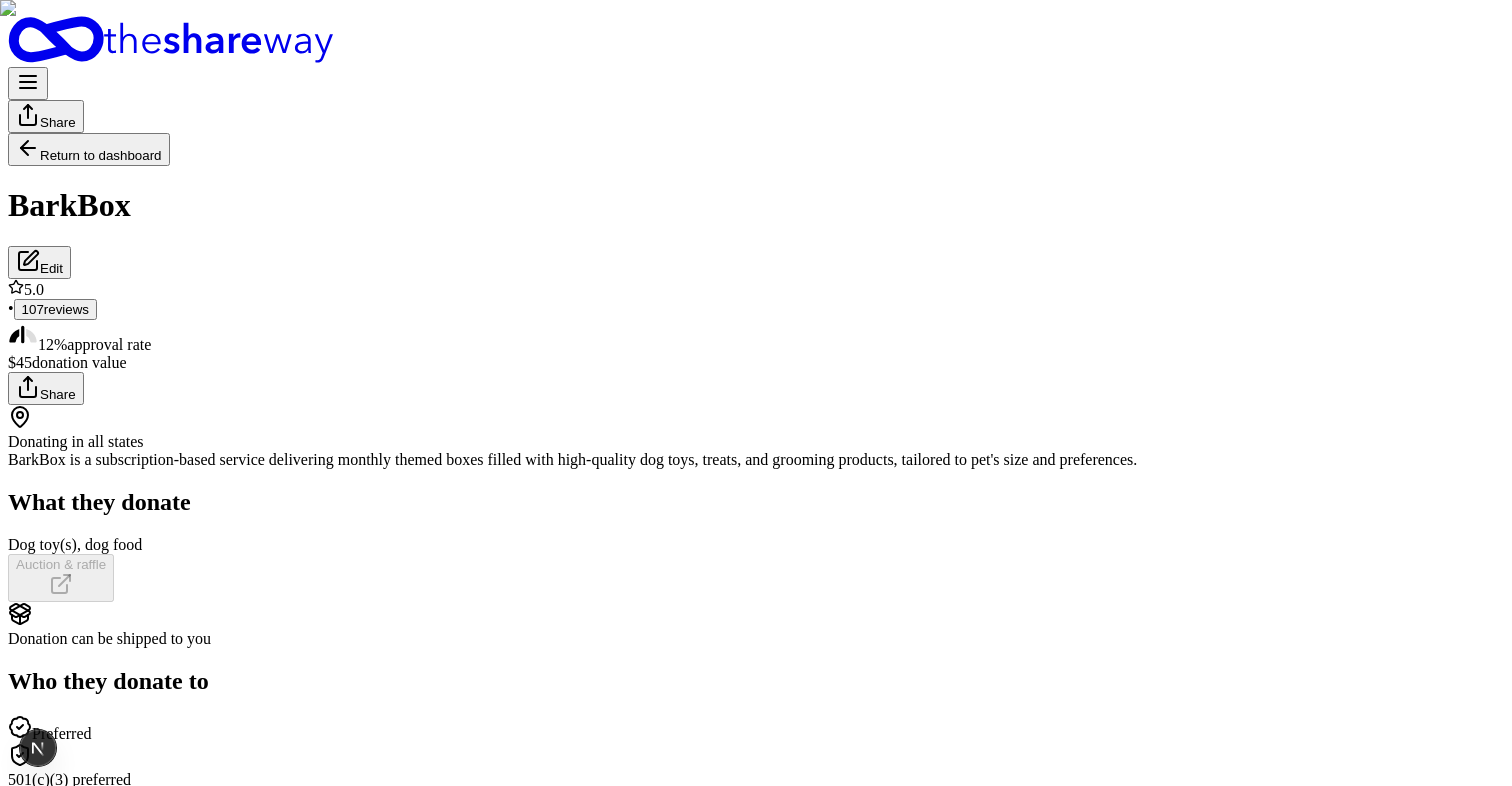 click on "Return to dashboard" at bounding box center (89, 149) 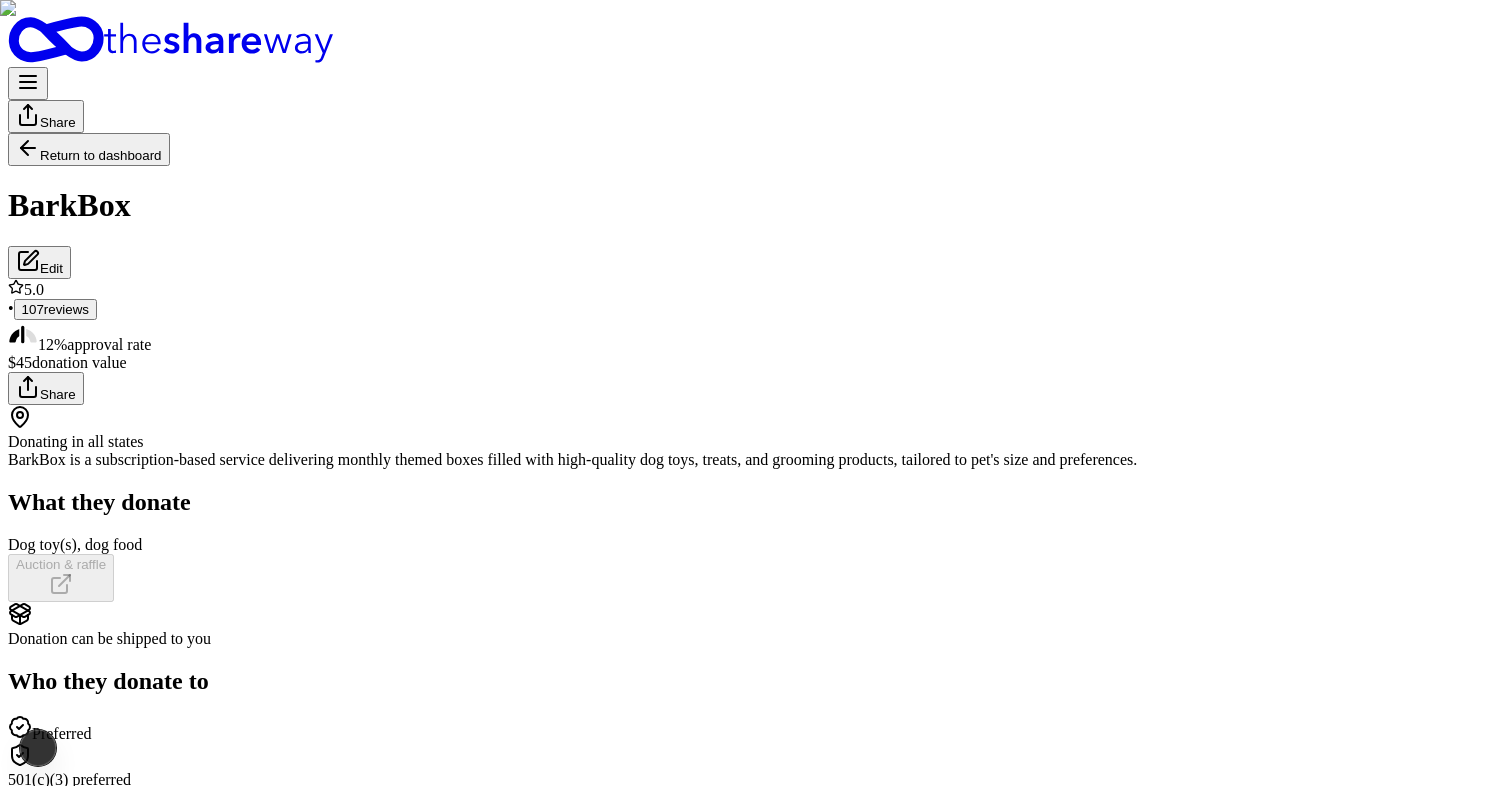 type 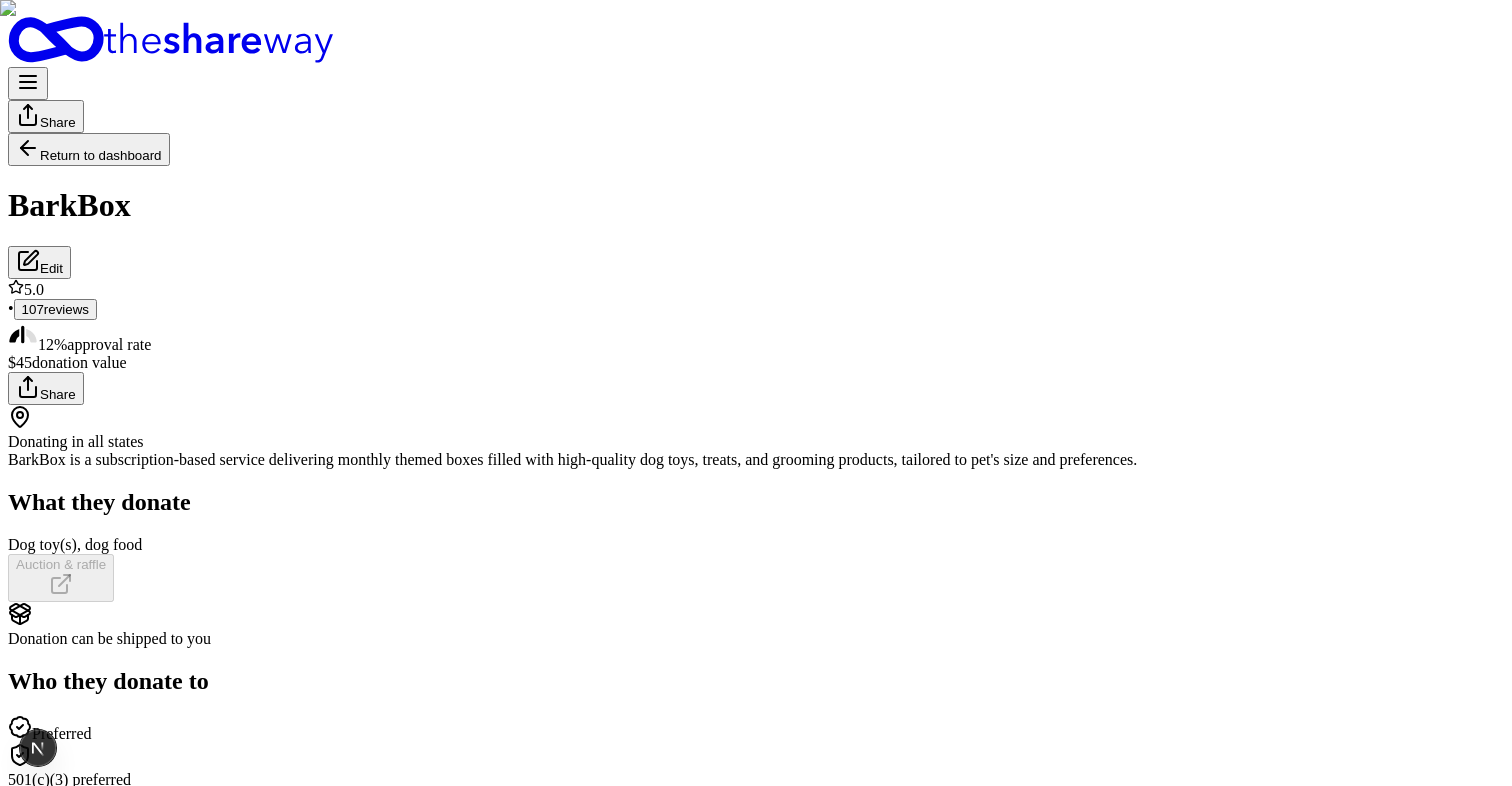 click 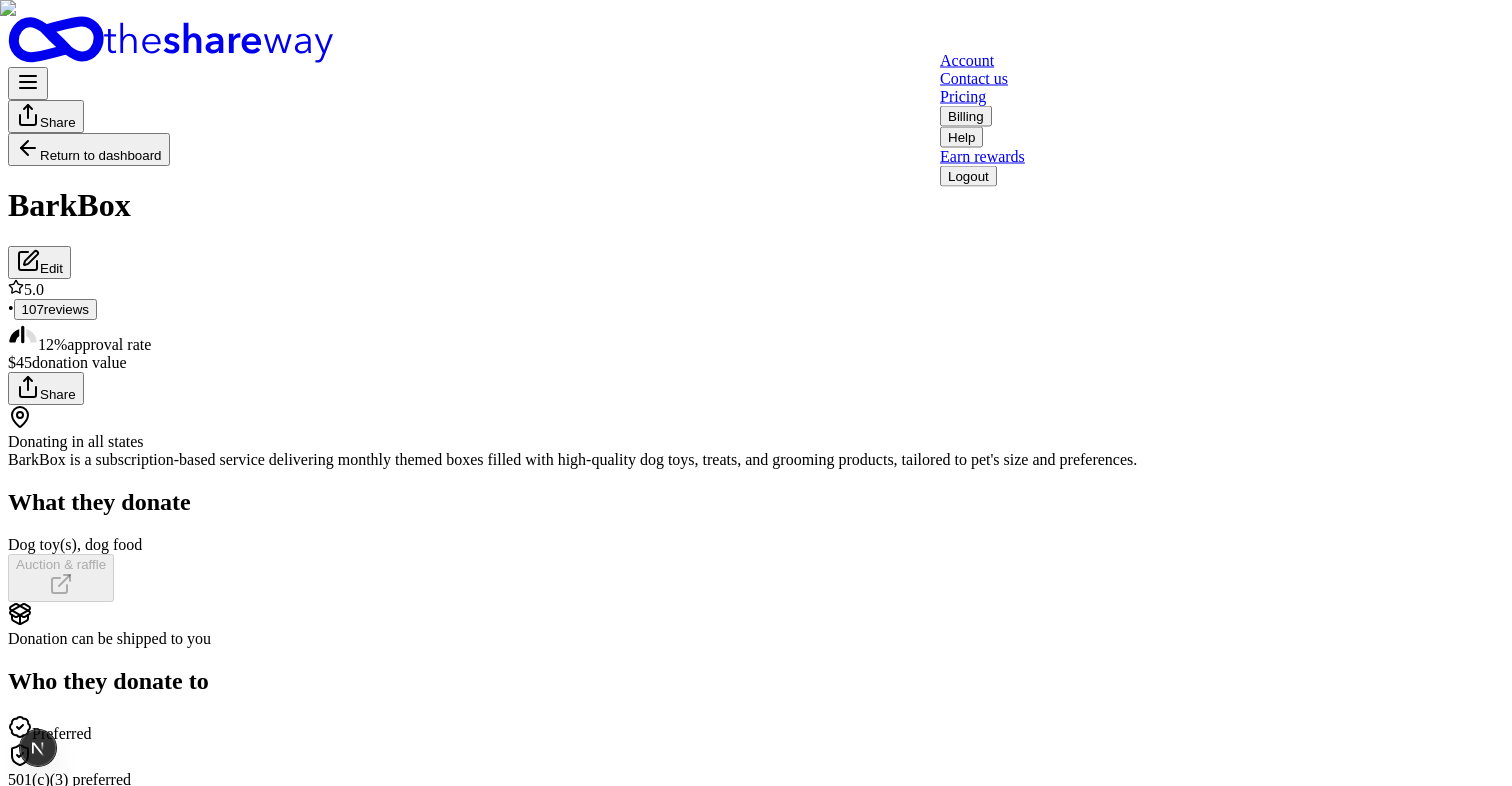 click 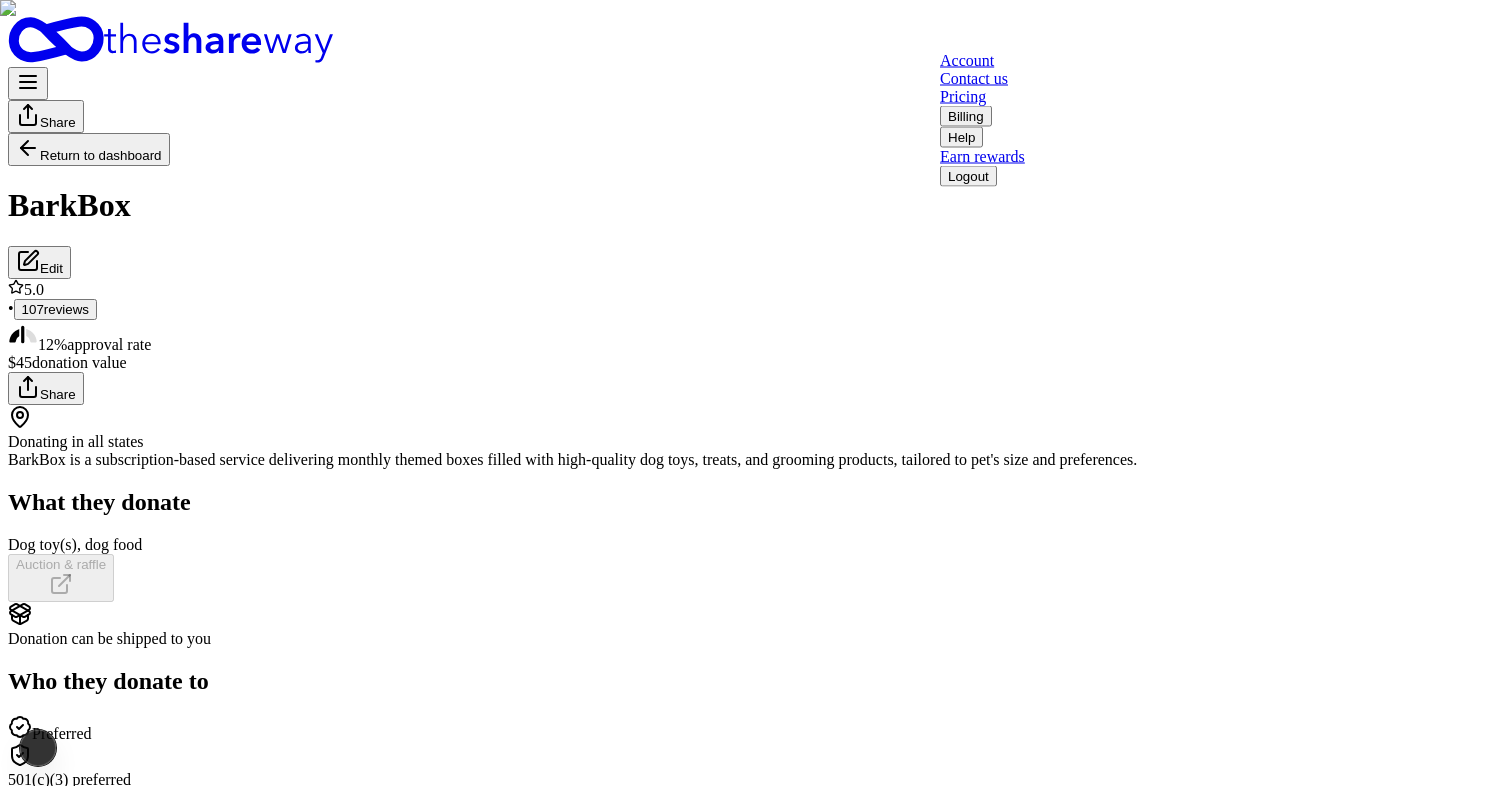 click on "Account" at bounding box center (967, 60) 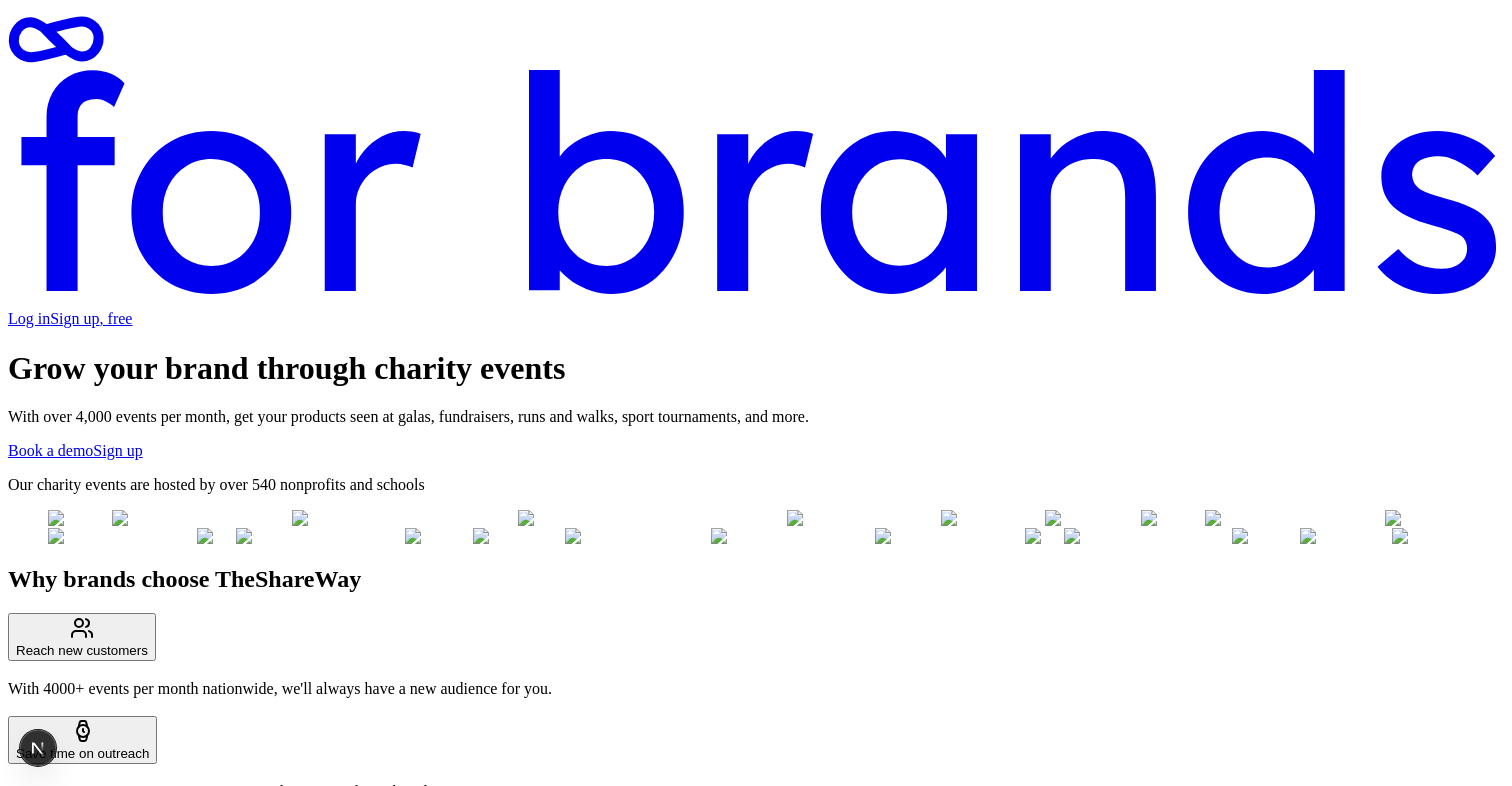 click on "Log in" at bounding box center [29, 318] 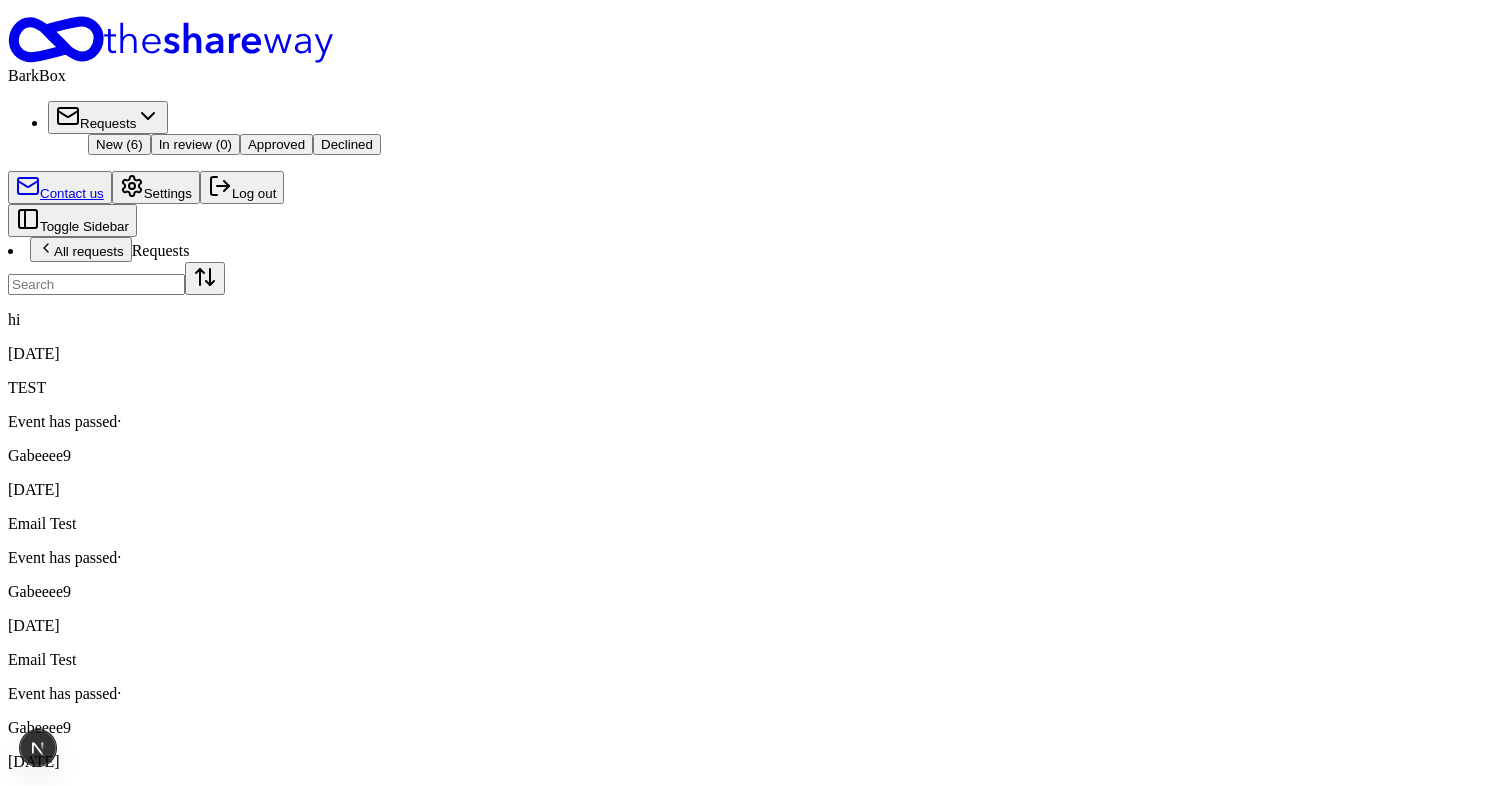 click on "Settings" at bounding box center (156, 187) 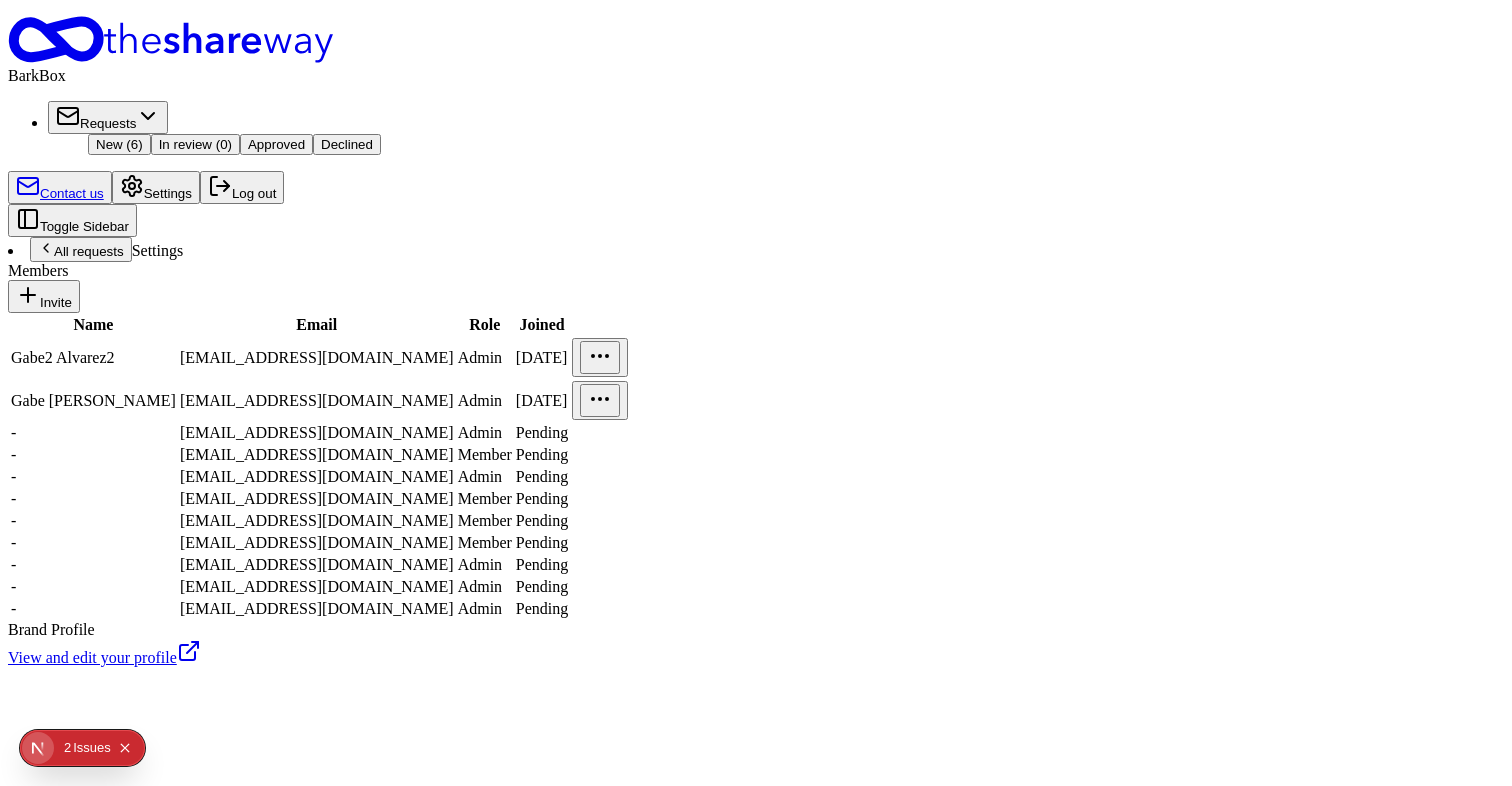 scroll, scrollTop: 360, scrollLeft: 0, axis: vertical 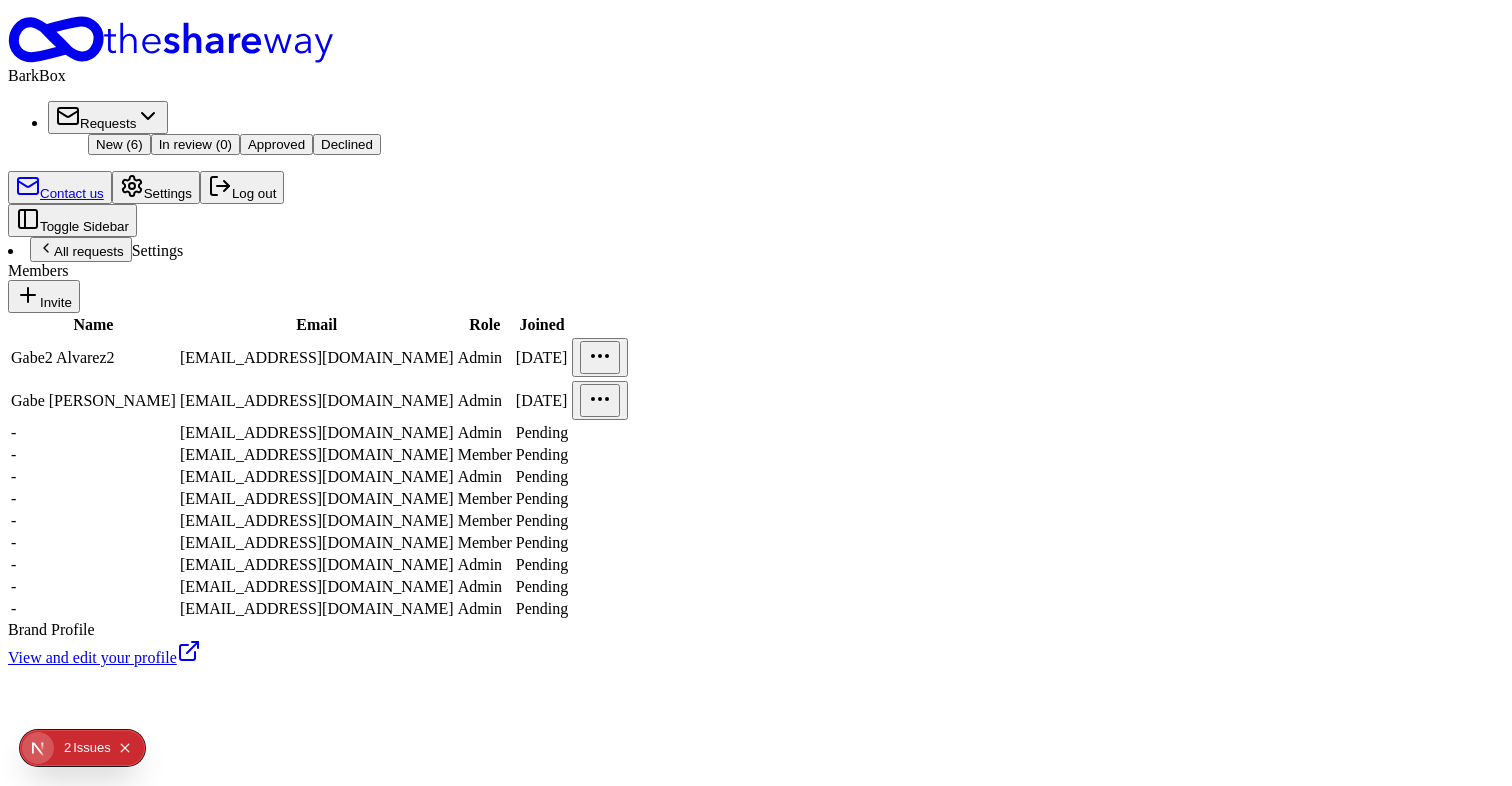 click on "View and edit your profile" at bounding box center [104, 657] 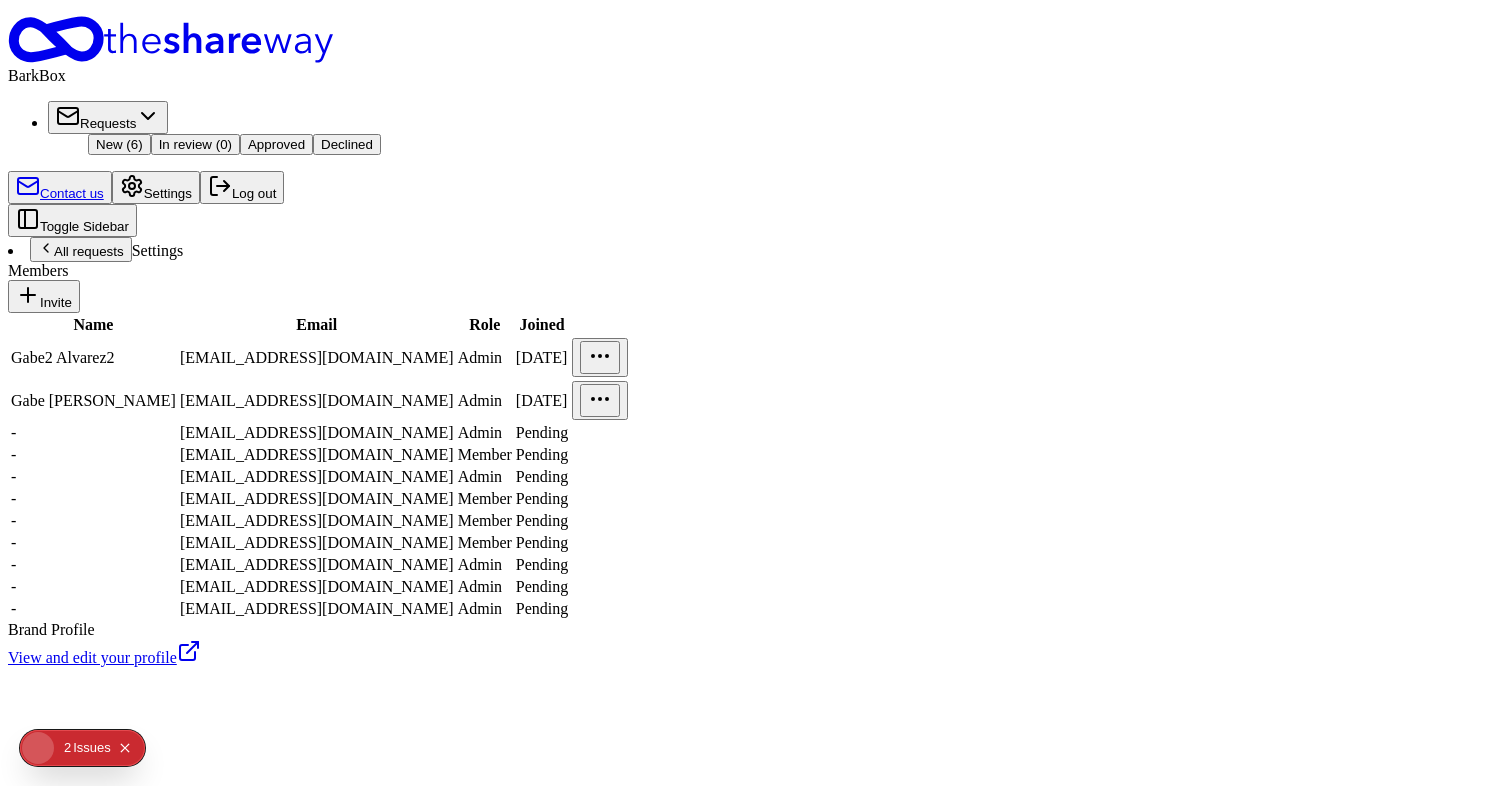 scroll, scrollTop: 0, scrollLeft: 0, axis: both 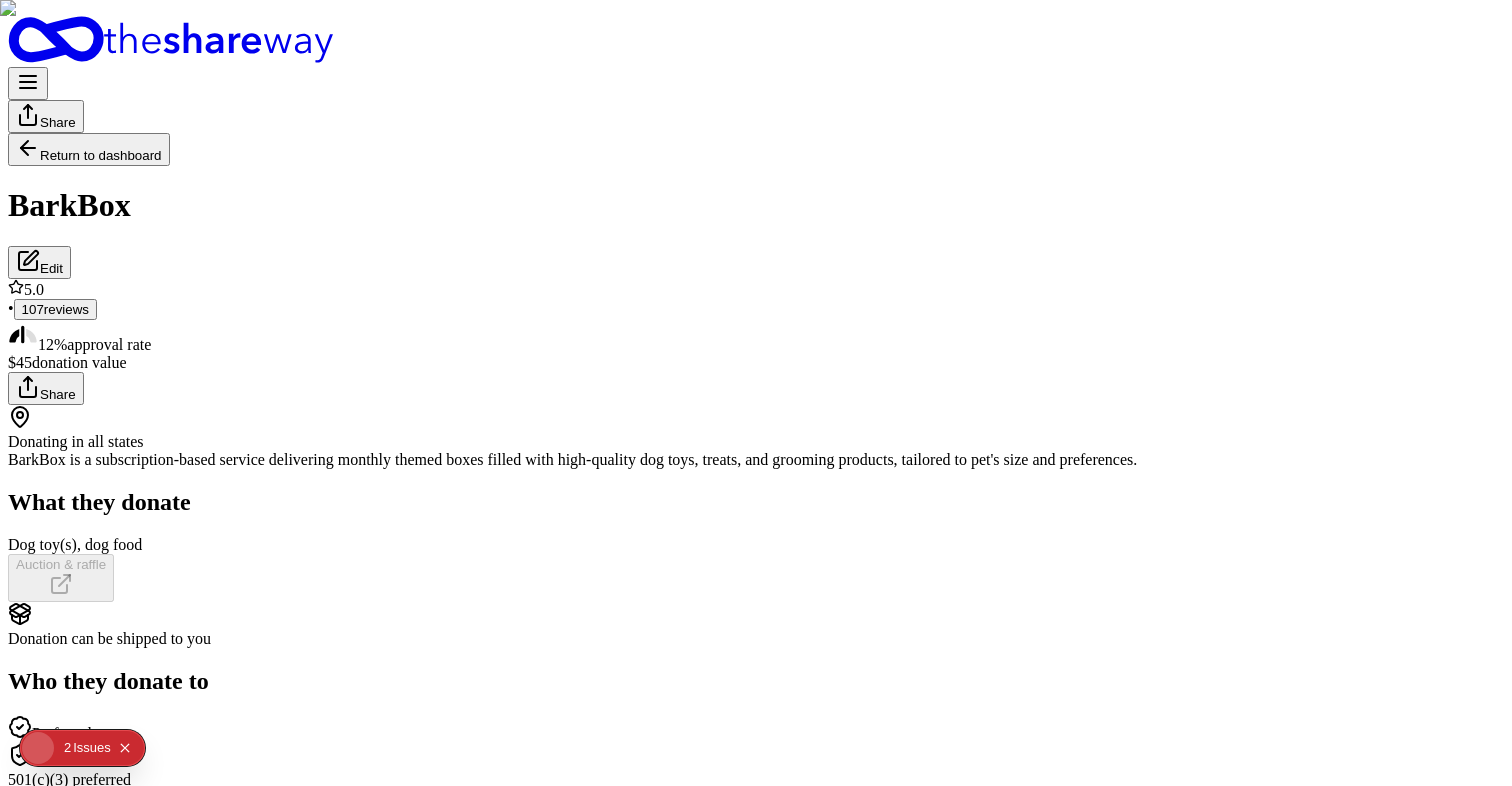 click 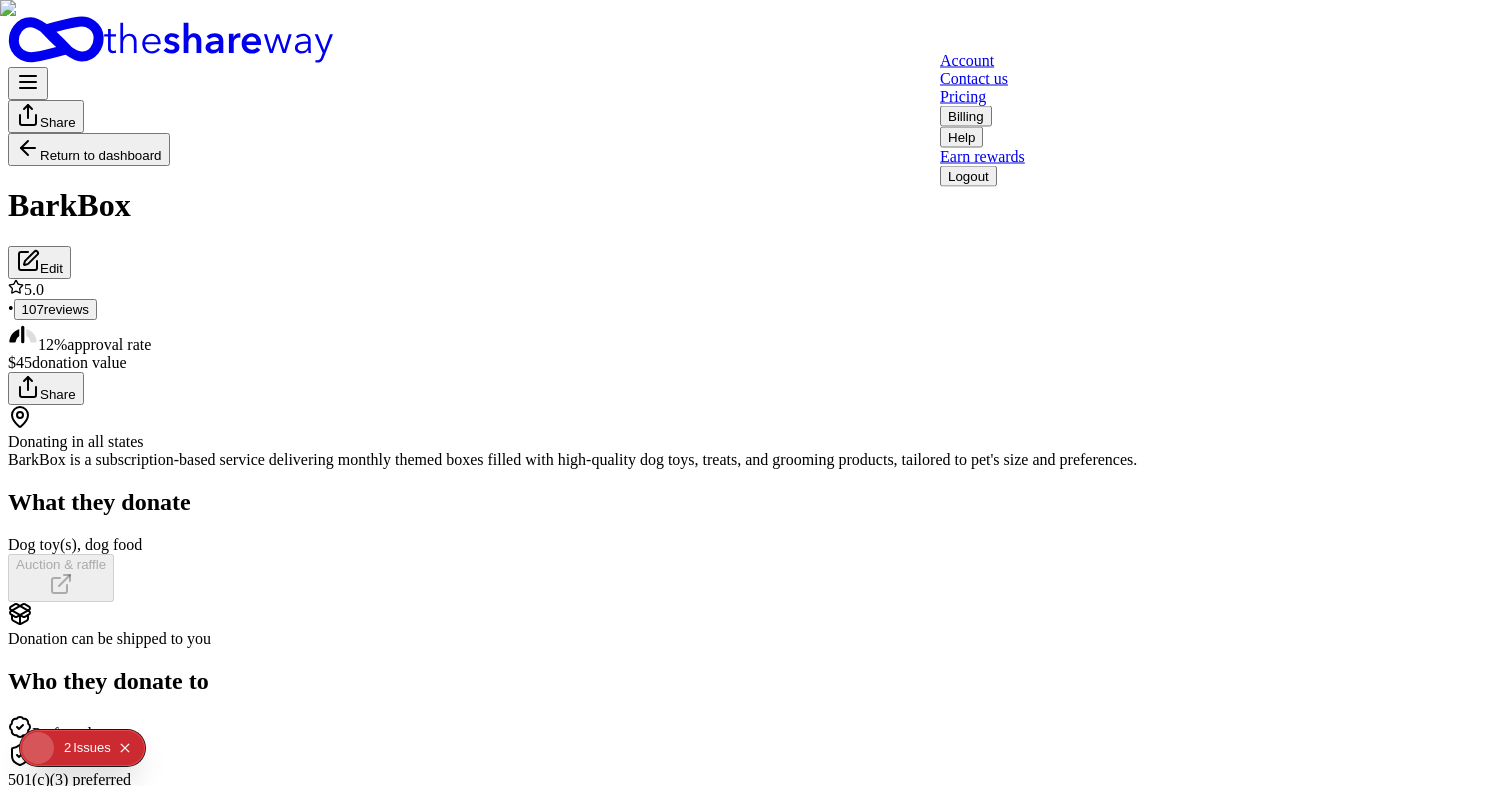 type 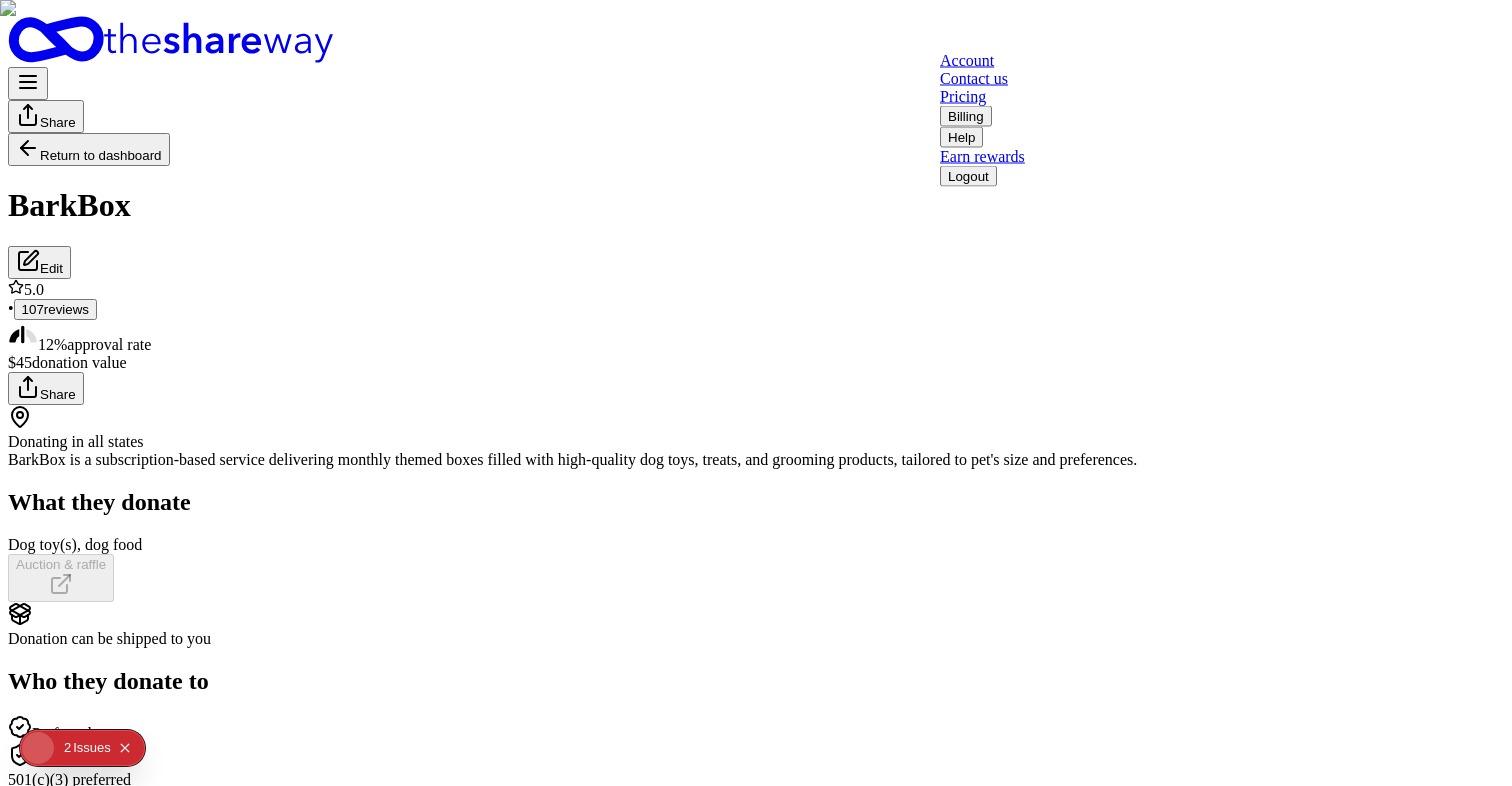 click 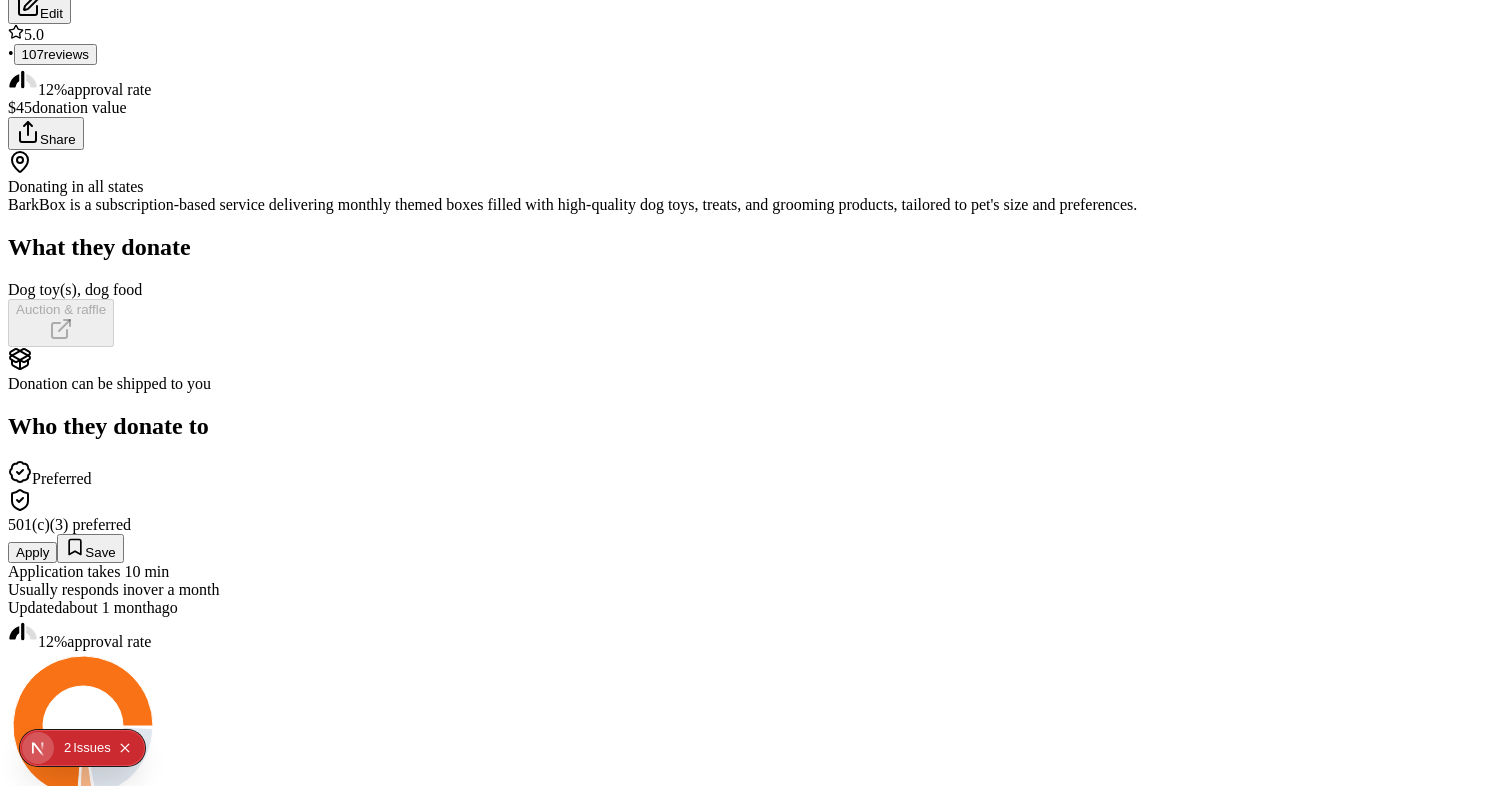 scroll, scrollTop: 0, scrollLeft: 0, axis: both 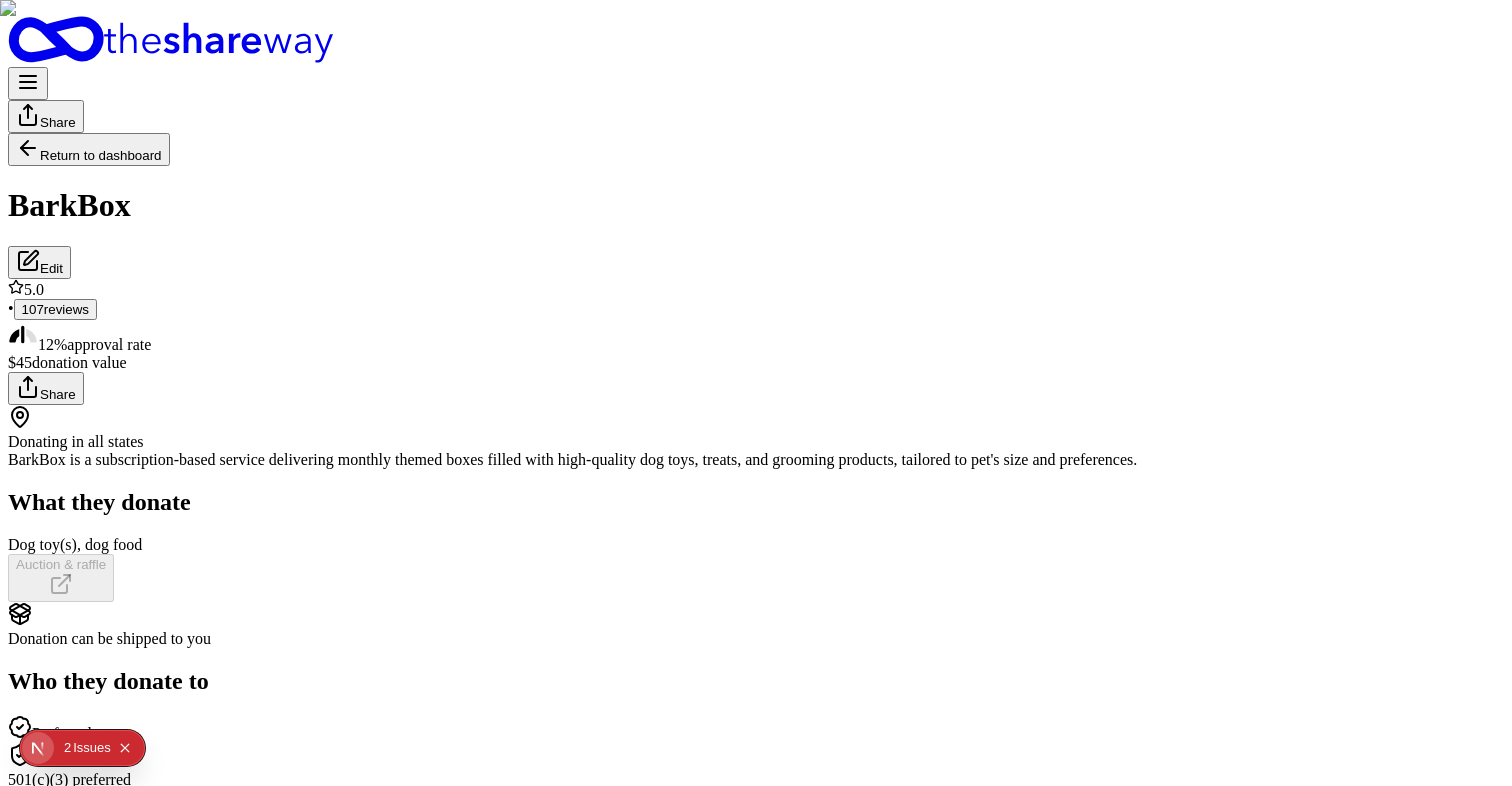 click on "Return to dashboard" at bounding box center (89, 149) 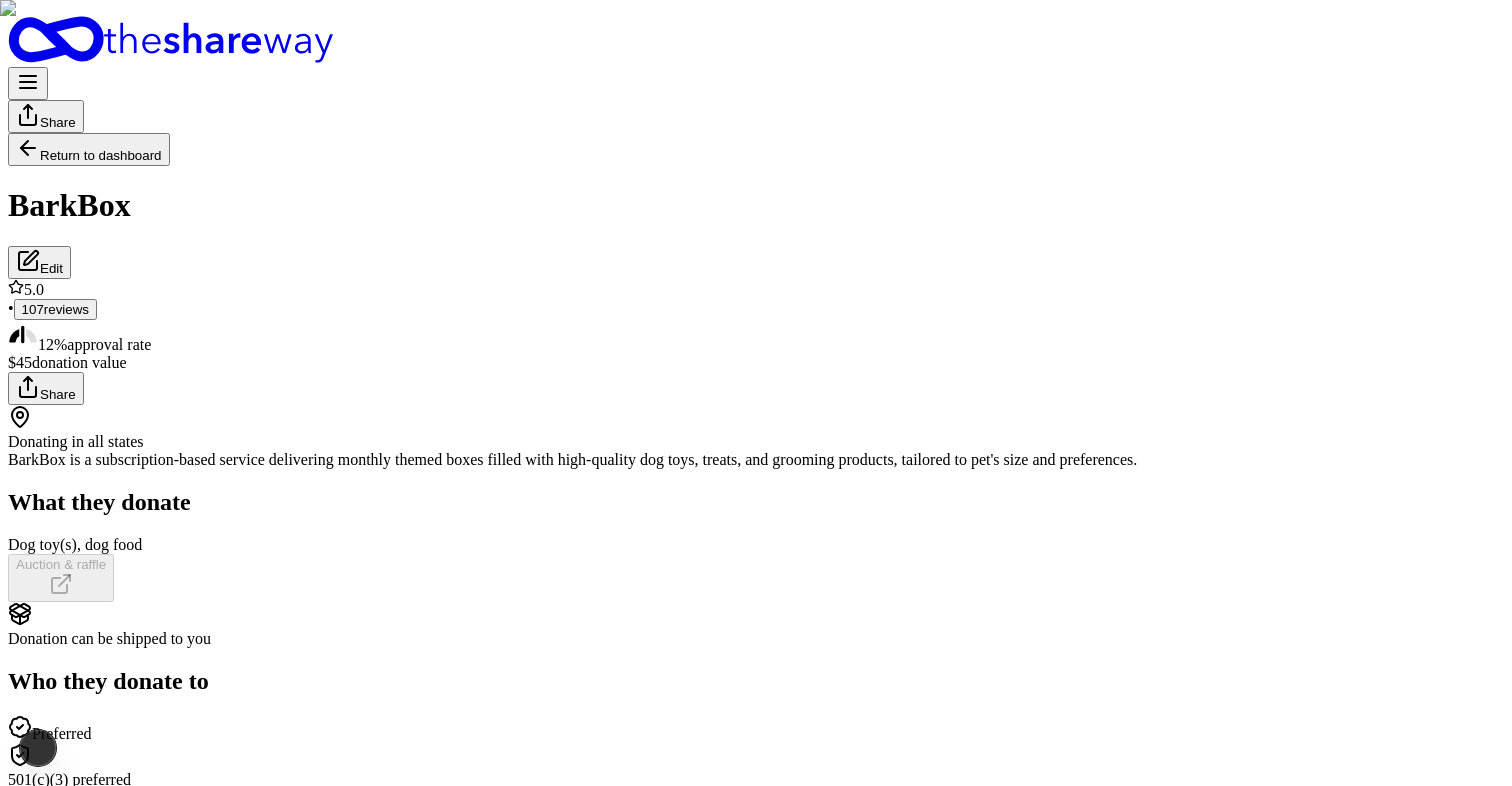 click on "Share  Return to dashboard BarkBox  Edit 5.0 • 107  reviews 12% approval rate $ 45 donation value Share Donating in all states BarkBox is a subscription-based service delivering monthly themed boxes filled with high-quality dog toys, treats, and grooming products, tailored to pet's size and preferences. What they donate Dog toy(s), dog food Auction & raffle Donation can be shipped to you Who they donate to  Preferred 501(c)(3) preferred Apply Save Application takes 10 min Usually responds in  over a month Updated  about 1 month  ago 12% approval rate 75 % approved 3 % declined 22 % no response BarkBox is  an average donor :  explaining how you match their preferences will increase your odds. $ 45 donation value (average) 98% <1% <1% 2% $0 → $1150 $1150 → $2300 $2300 → $3450 $3450 → $4600 BarkBox's donation is  consistent :  they donate the same value regardlesss of the application. 5.0 • 107  reviews See all  107  reviews Library January 2025 • Approved Campbell CERT December 2024 • Approved" at bounding box center (756, 1817) 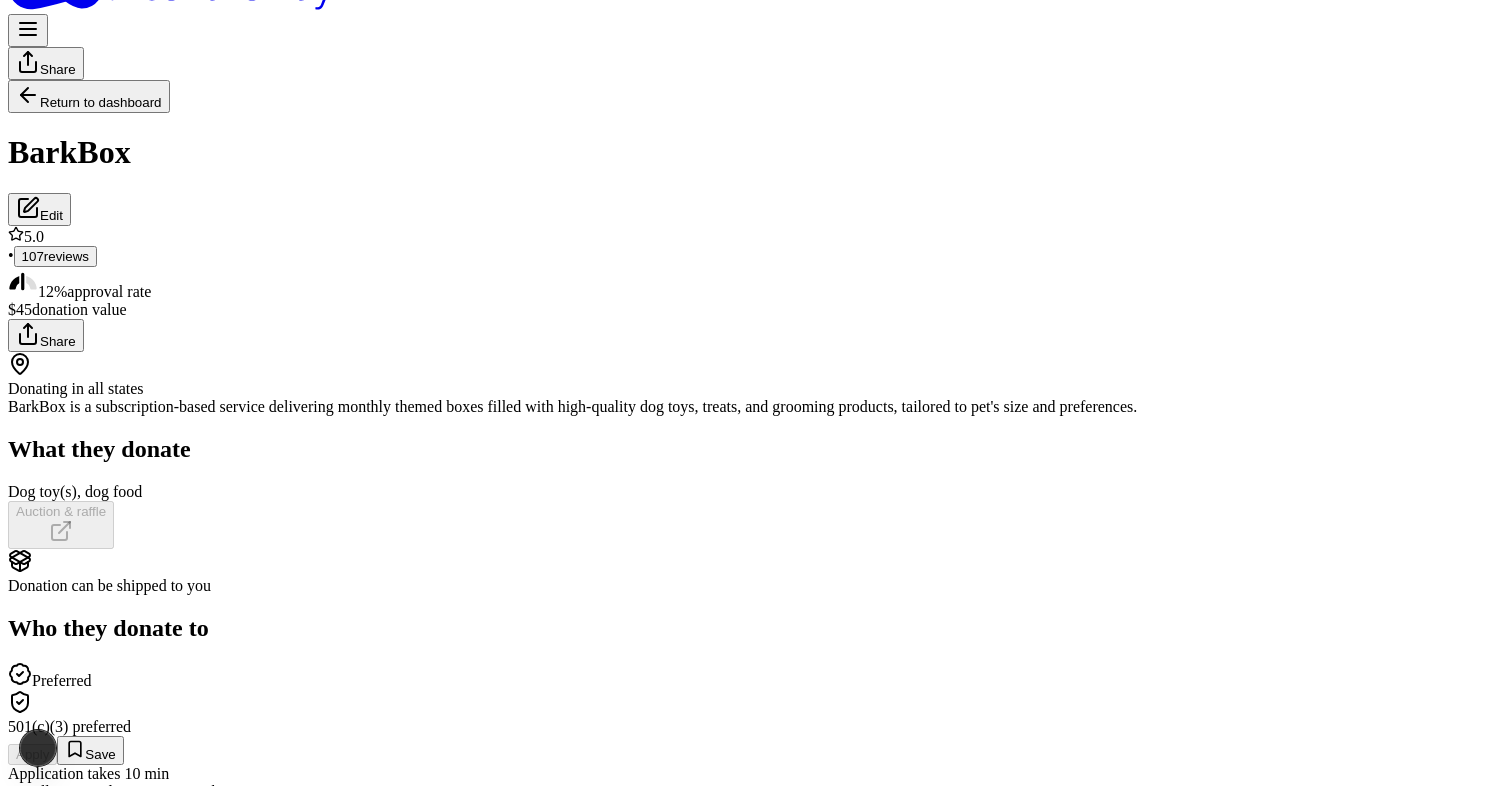 scroll, scrollTop: 0, scrollLeft: 0, axis: both 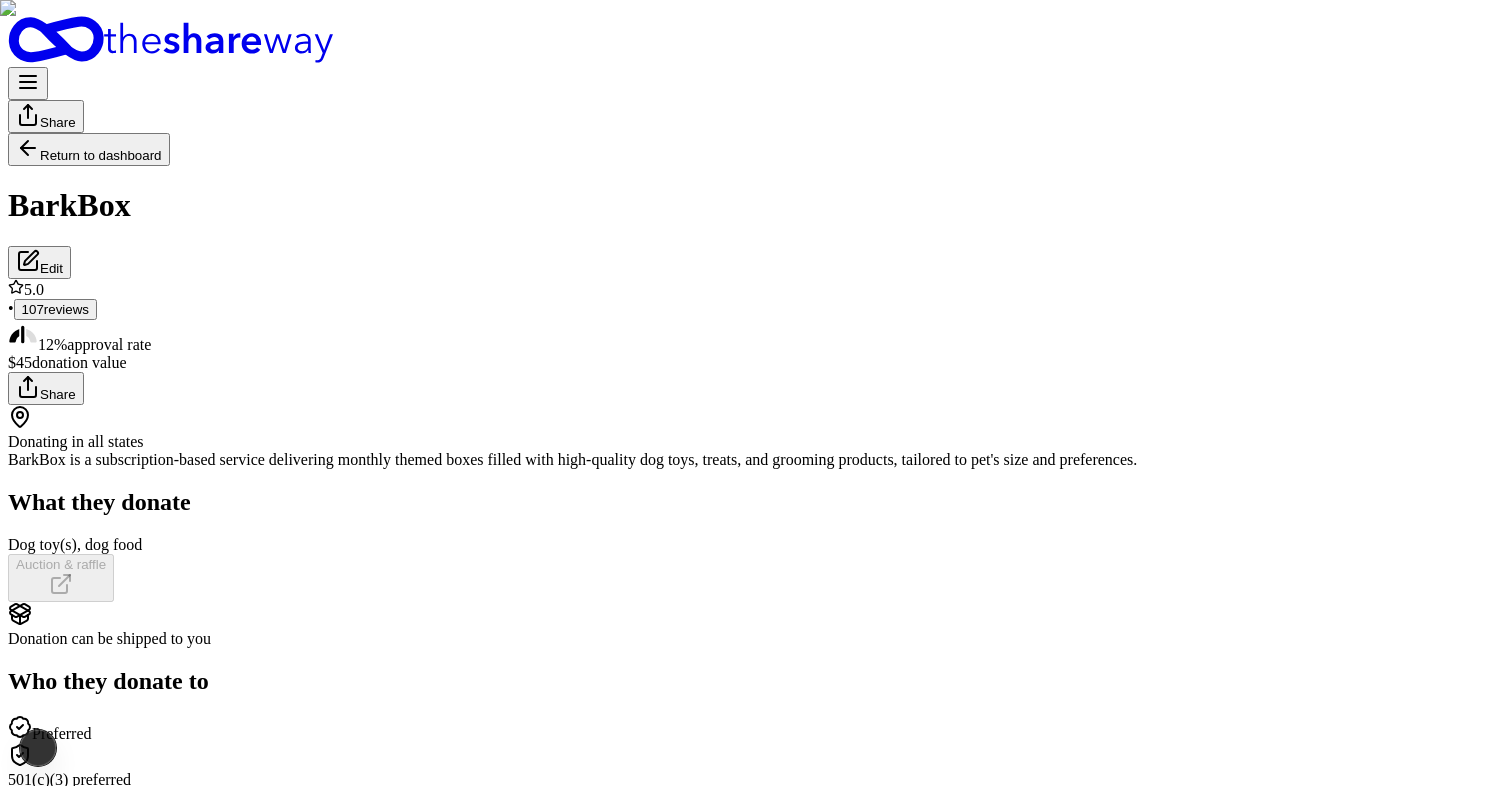 click on "Return to dashboard" at bounding box center (89, 149) 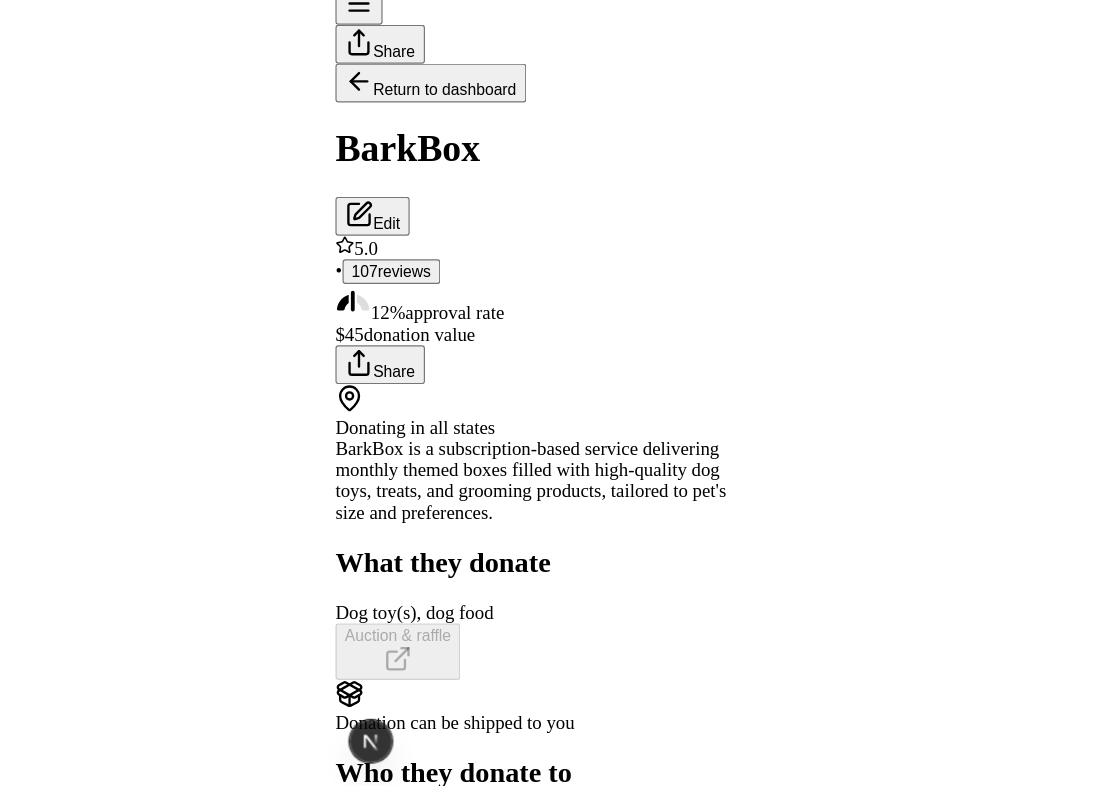 scroll, scrollTop: 60, scrollLeft: 0, axis: vertical 